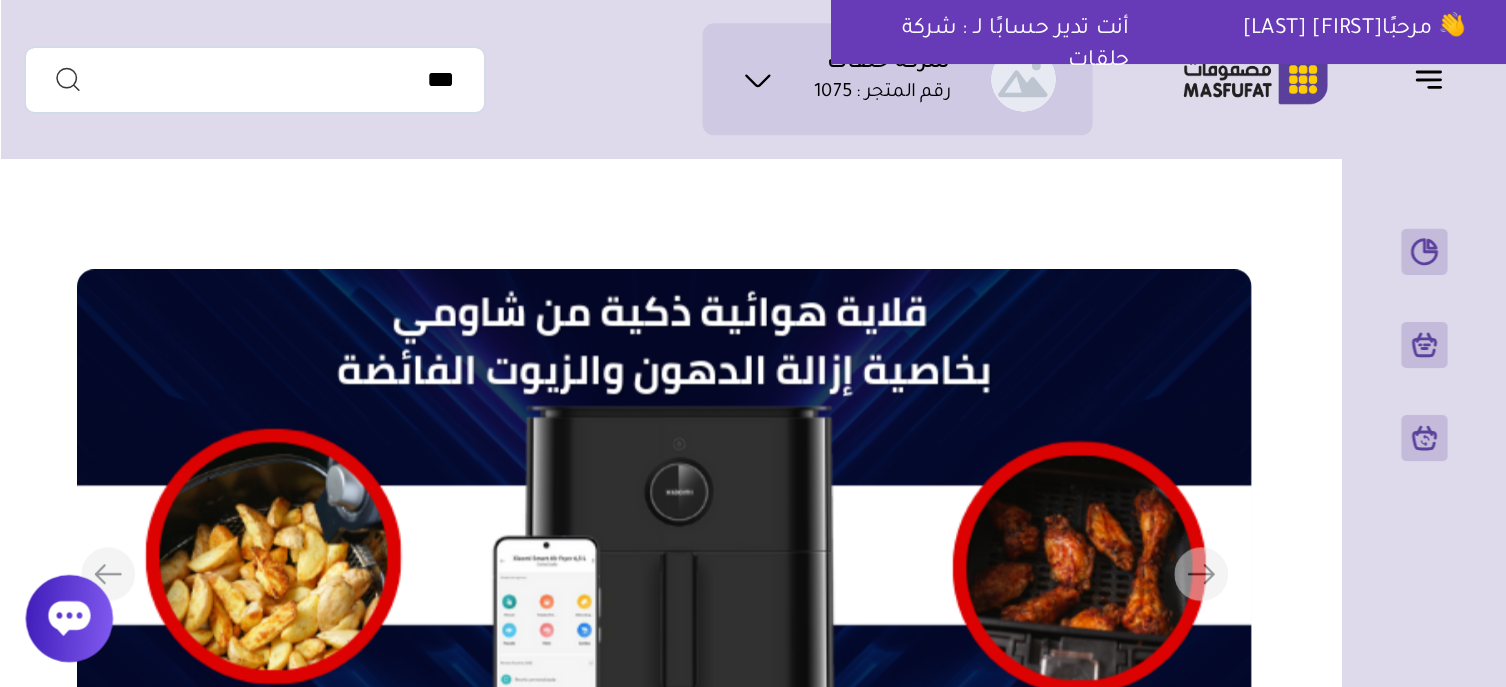scroll, scrollTop: 0, scrollLeft: 0, axis: both 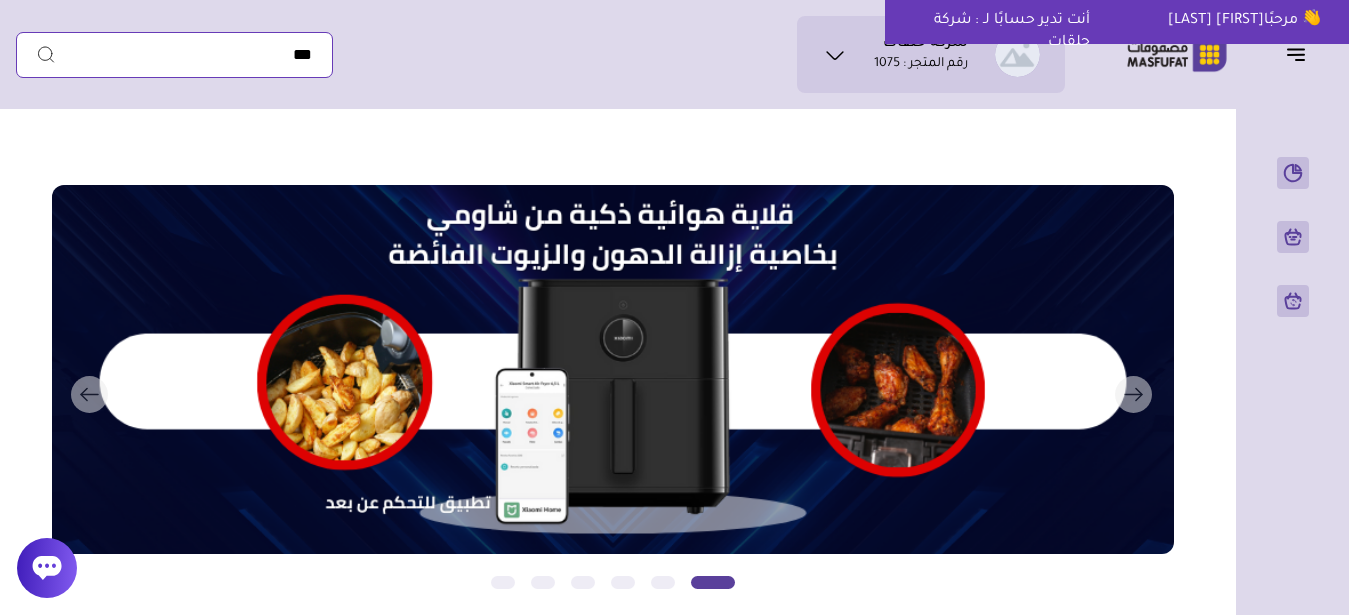click at bounding box center (174, 55) 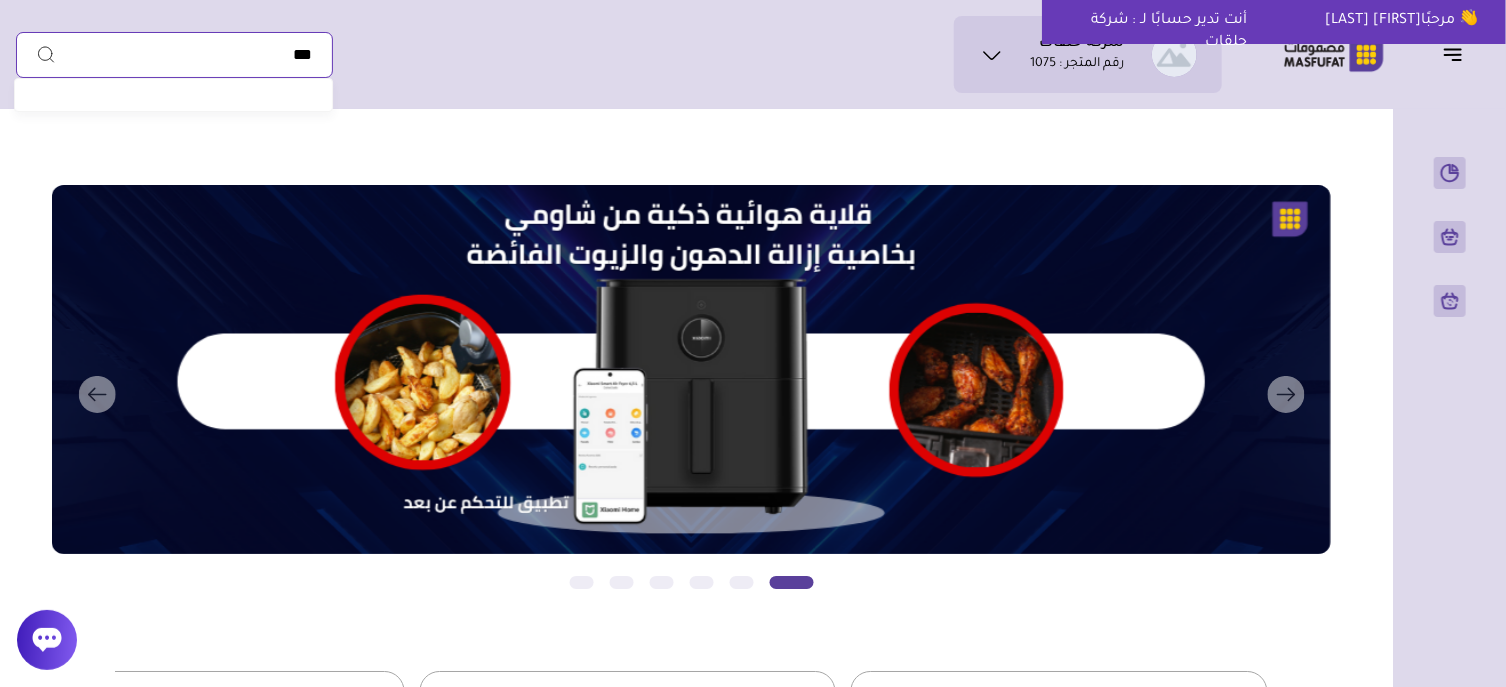 click at bounding box center (174, 55) 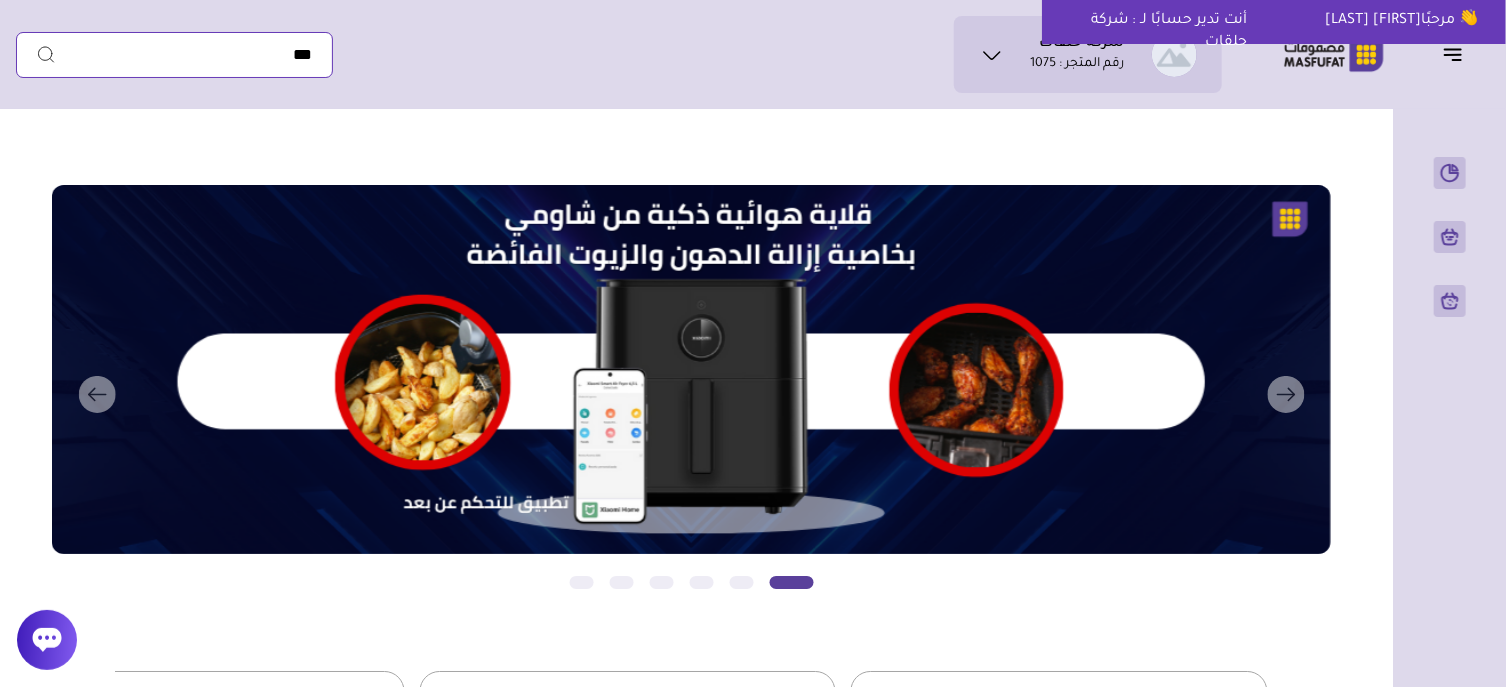 click at bounding box center (174, 55) 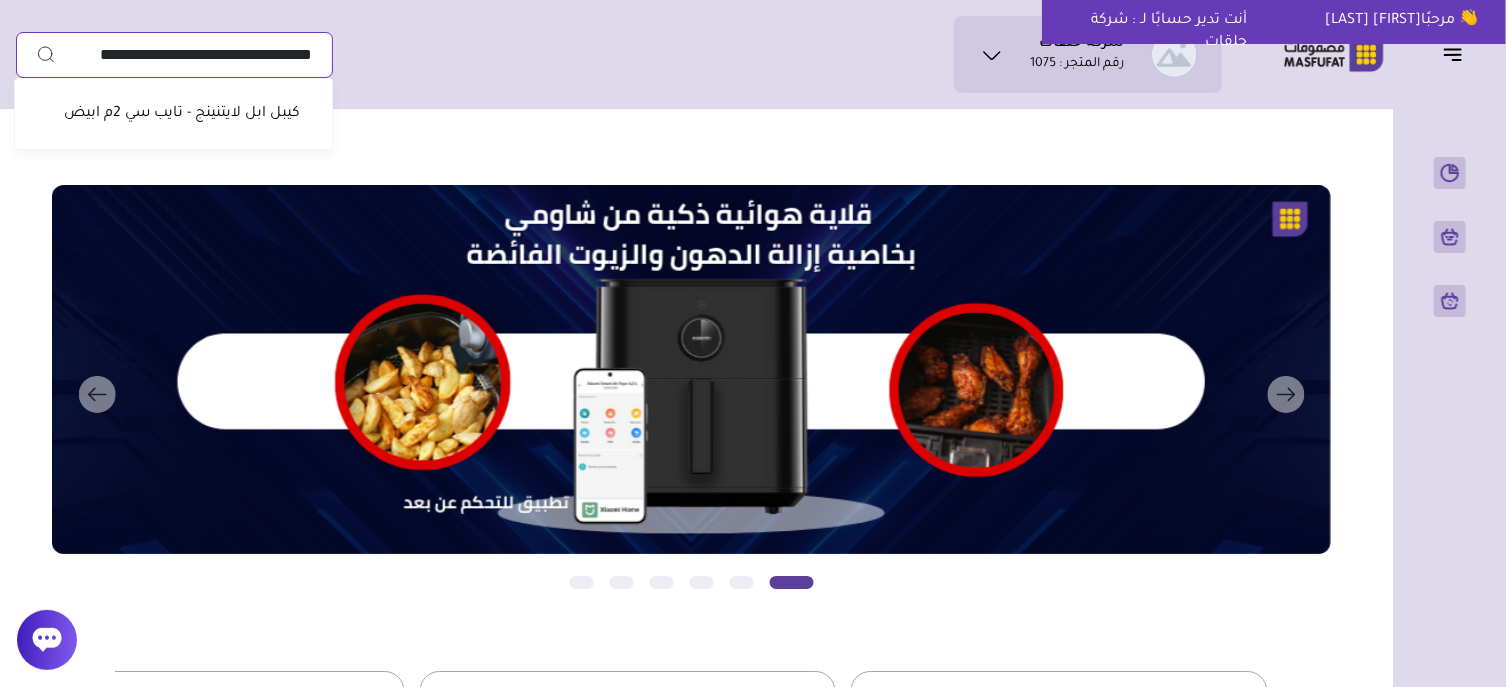 type on "**********" 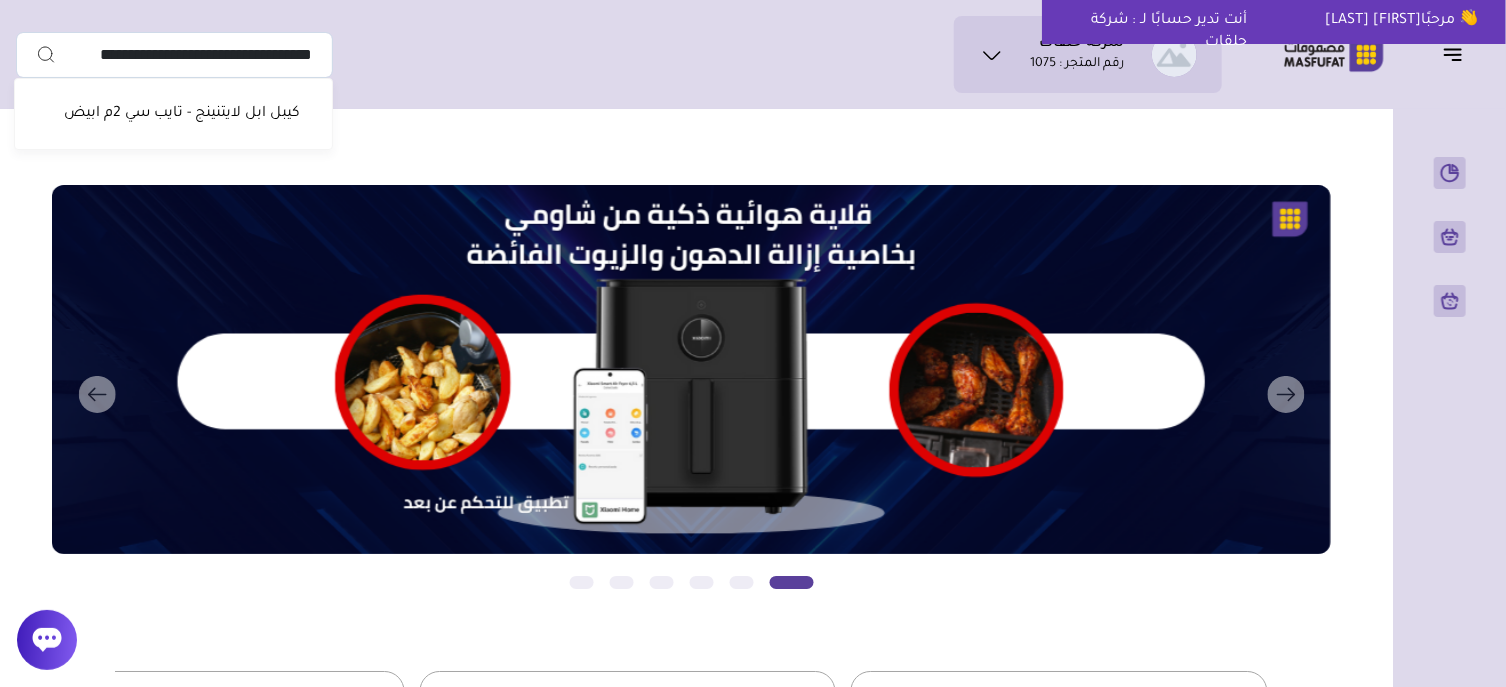 click on "شركة حلقات
رقم المتجر : 1075
بيانات حسابي" at bounding box center [619, 54] 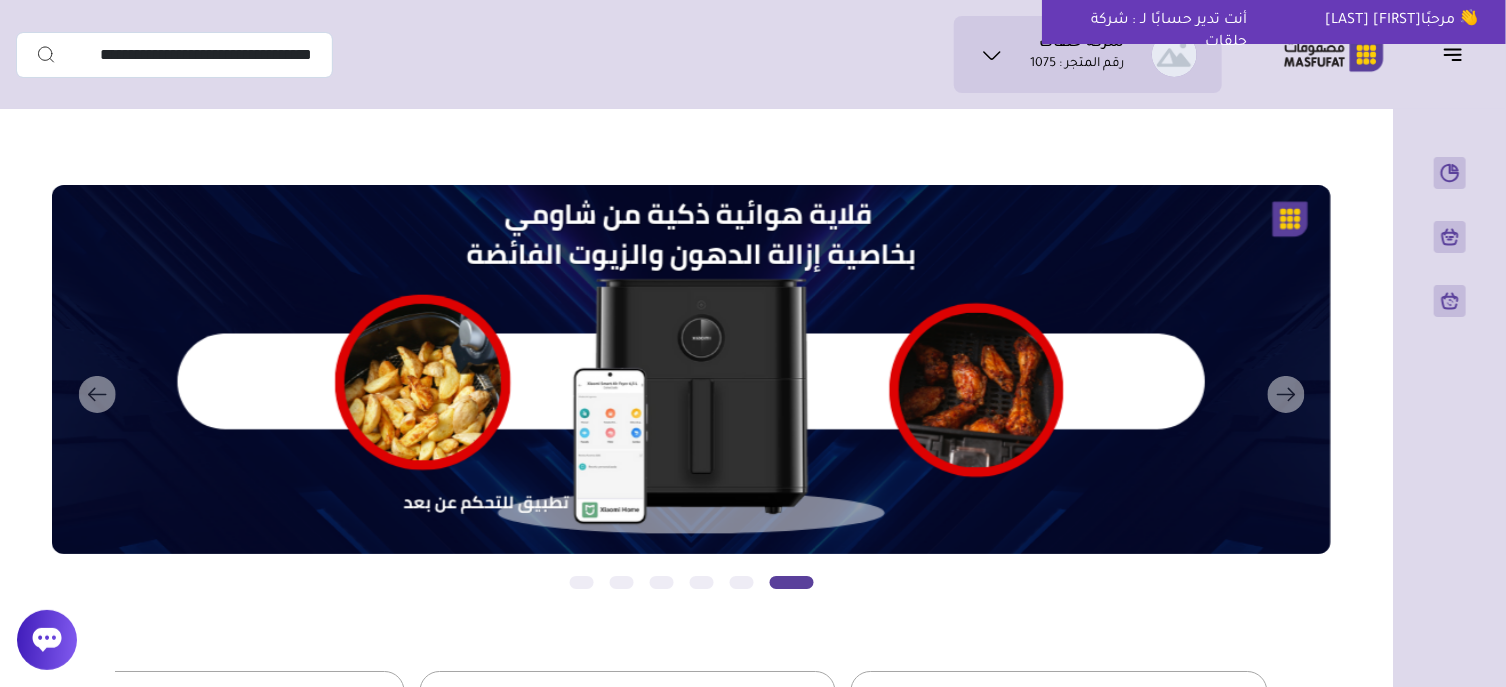 click 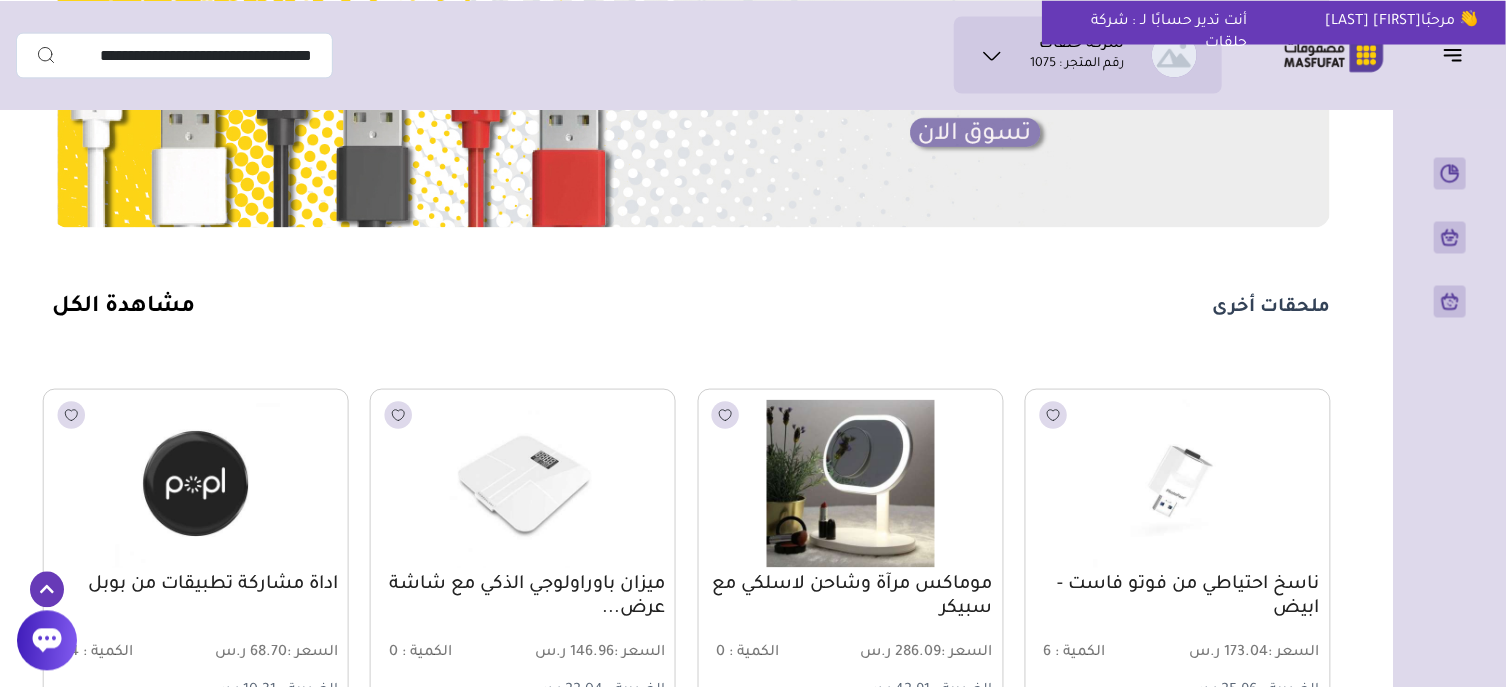 scroll, scrollTop: 1286, scrollLeft: 0, axis: vertical 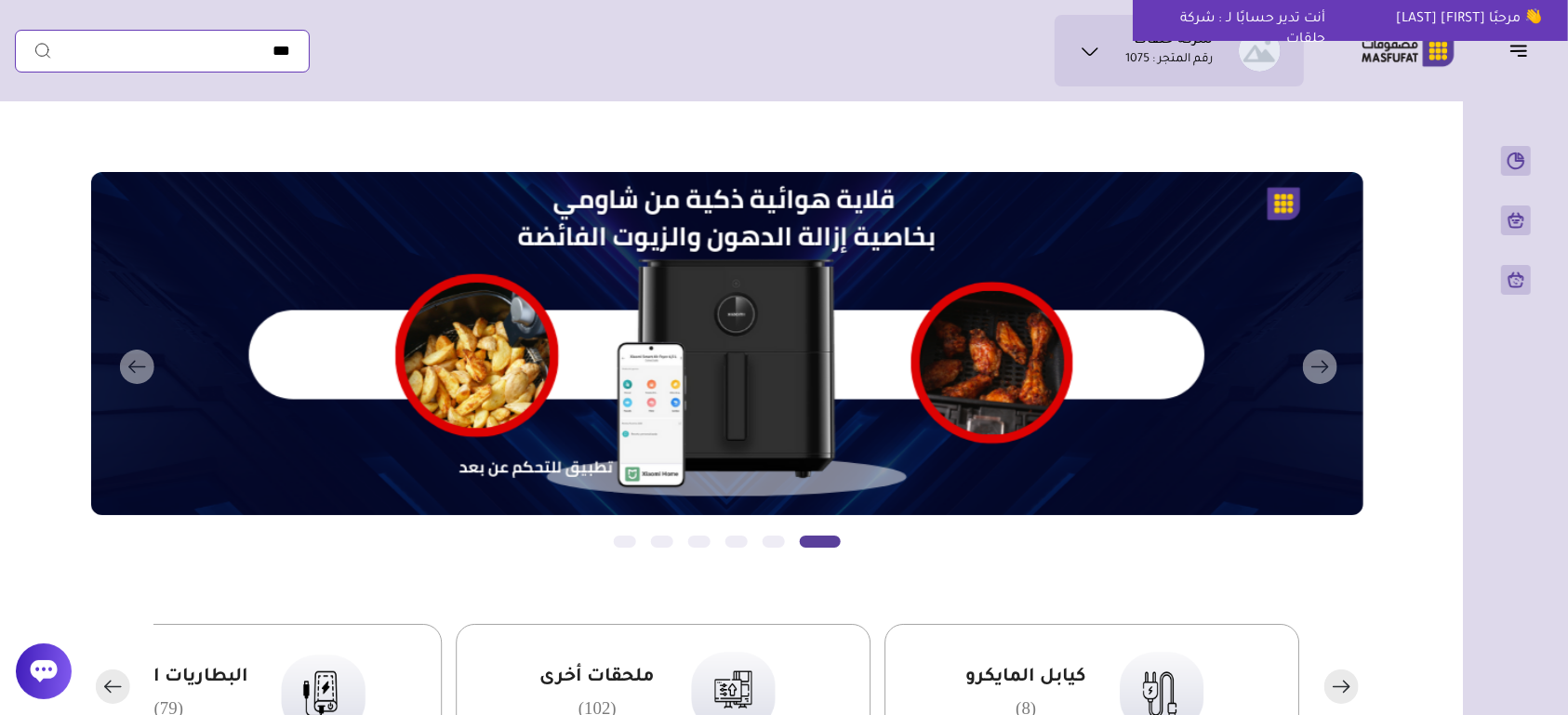 click at bounding box center (162, 51) 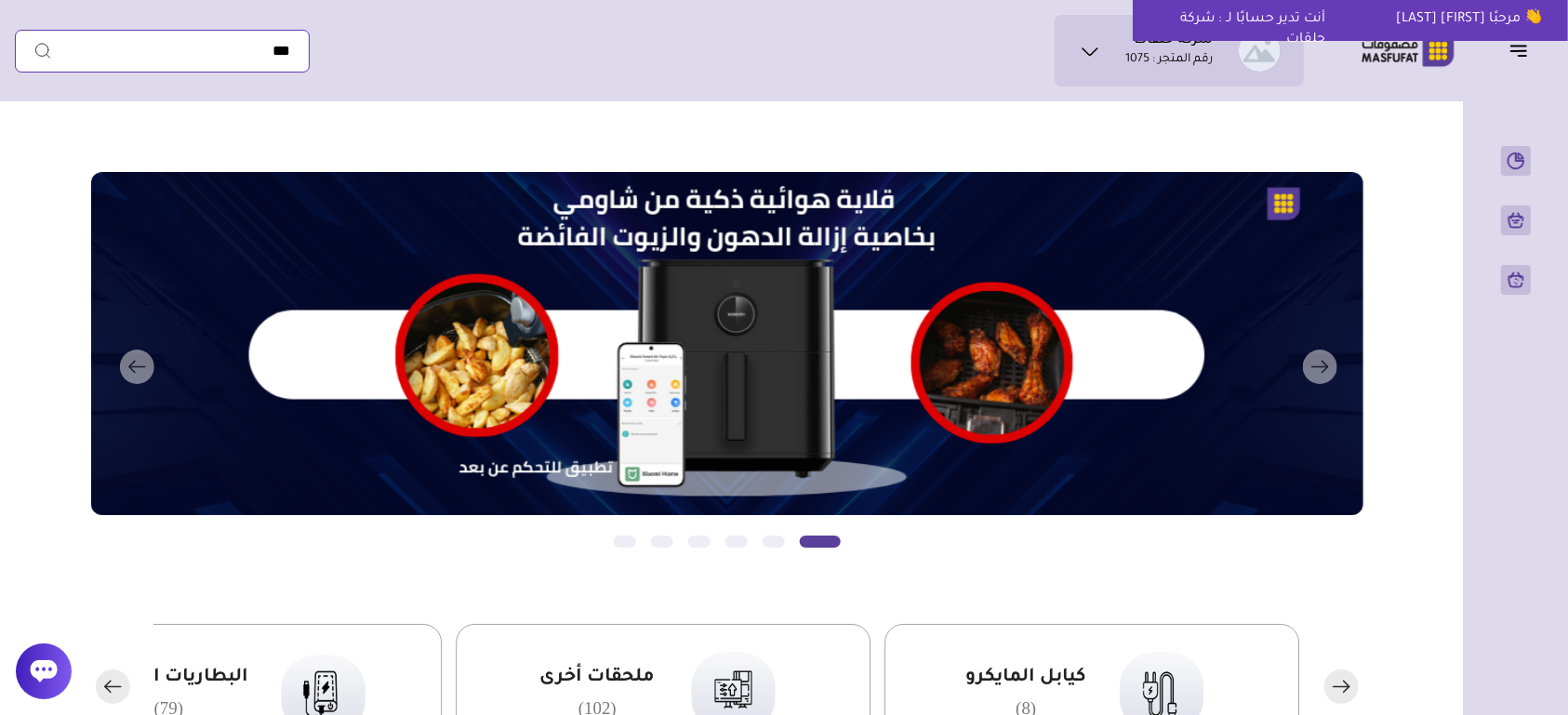 paste on "**********" 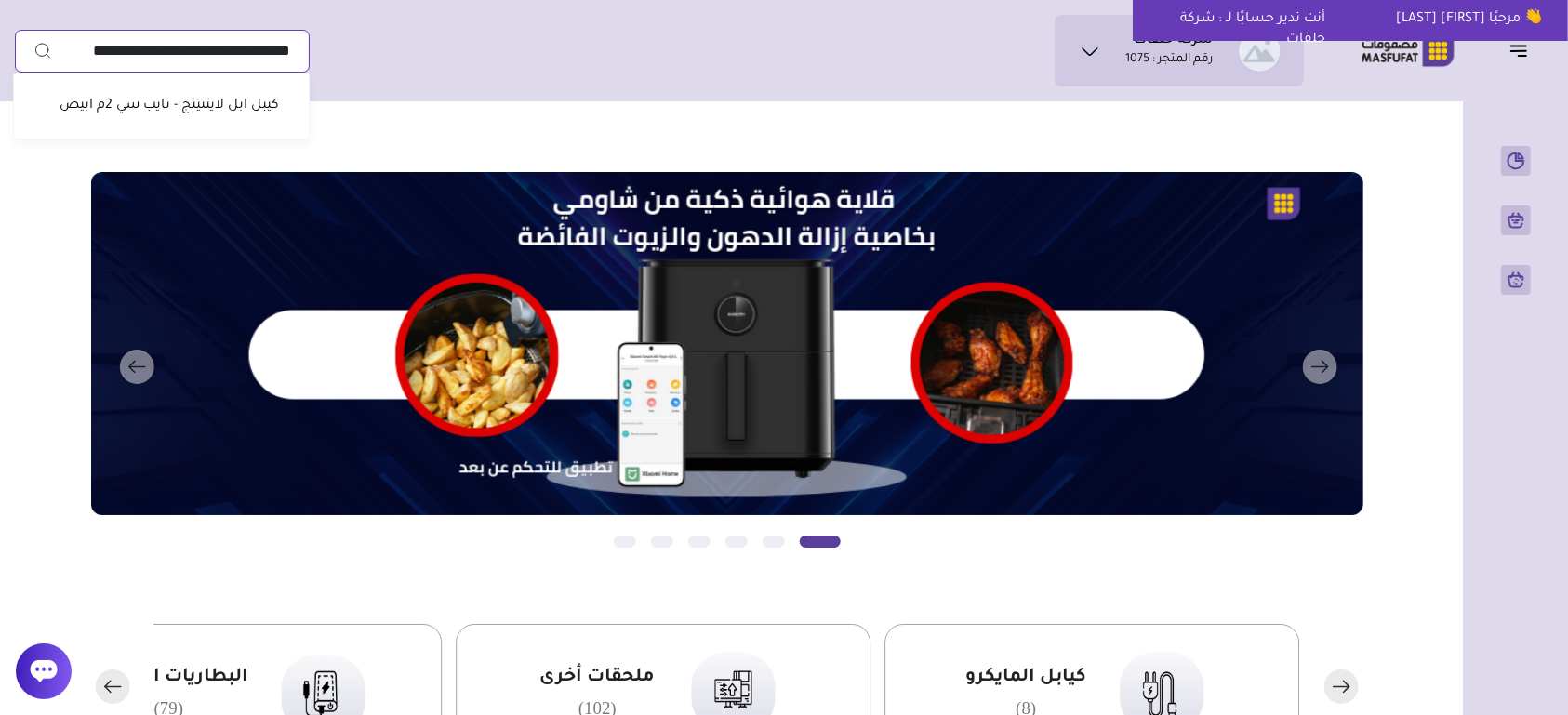 type on "**********" 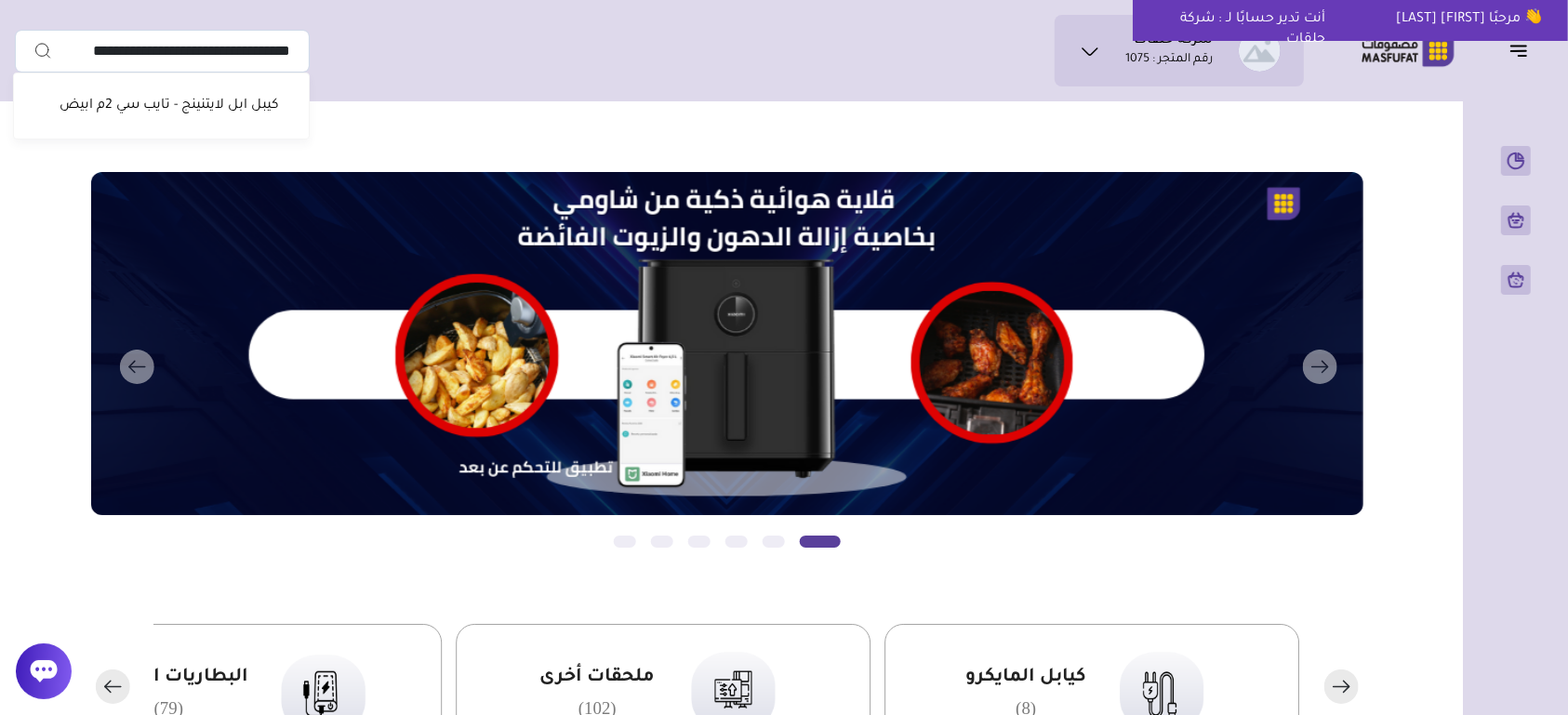 click 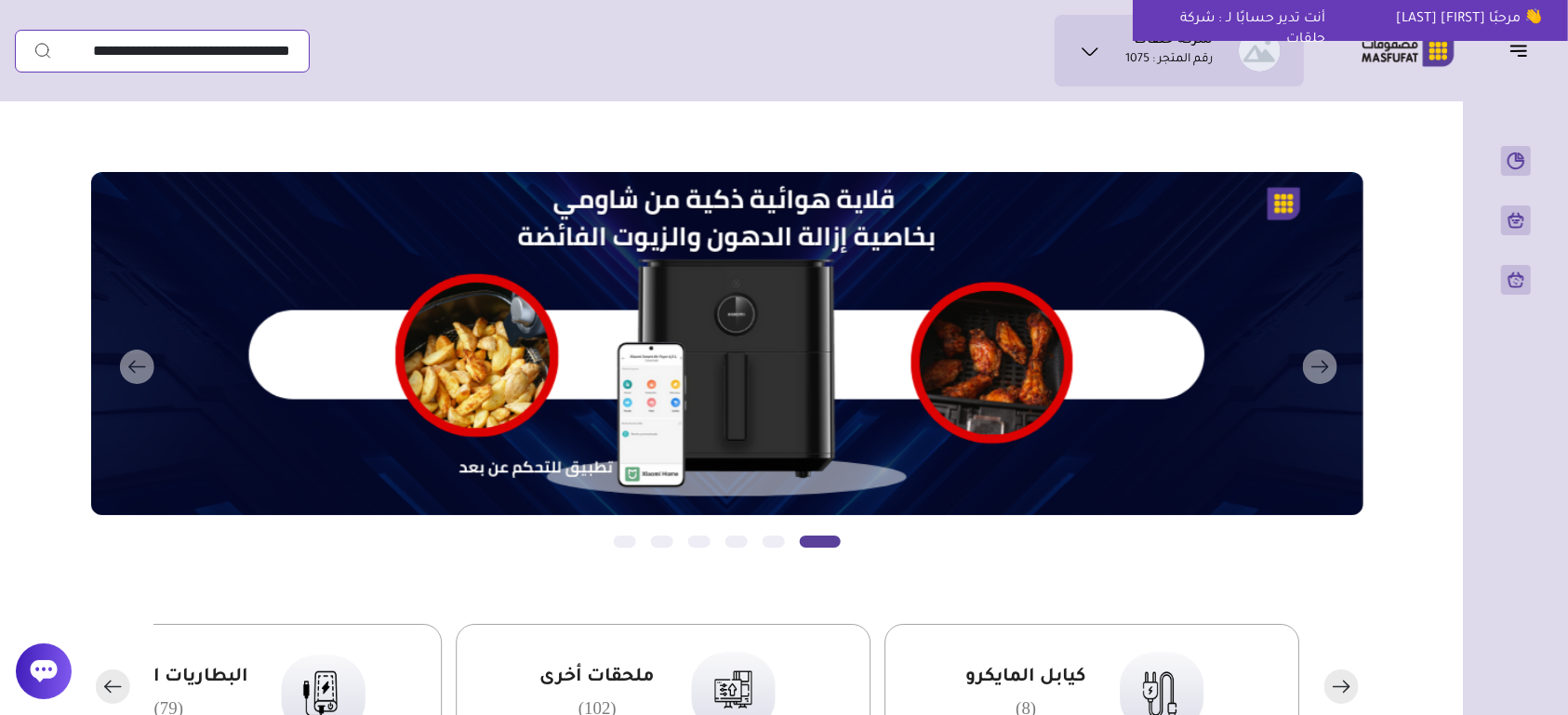 click on "**********" at bounding box center [162, 51] 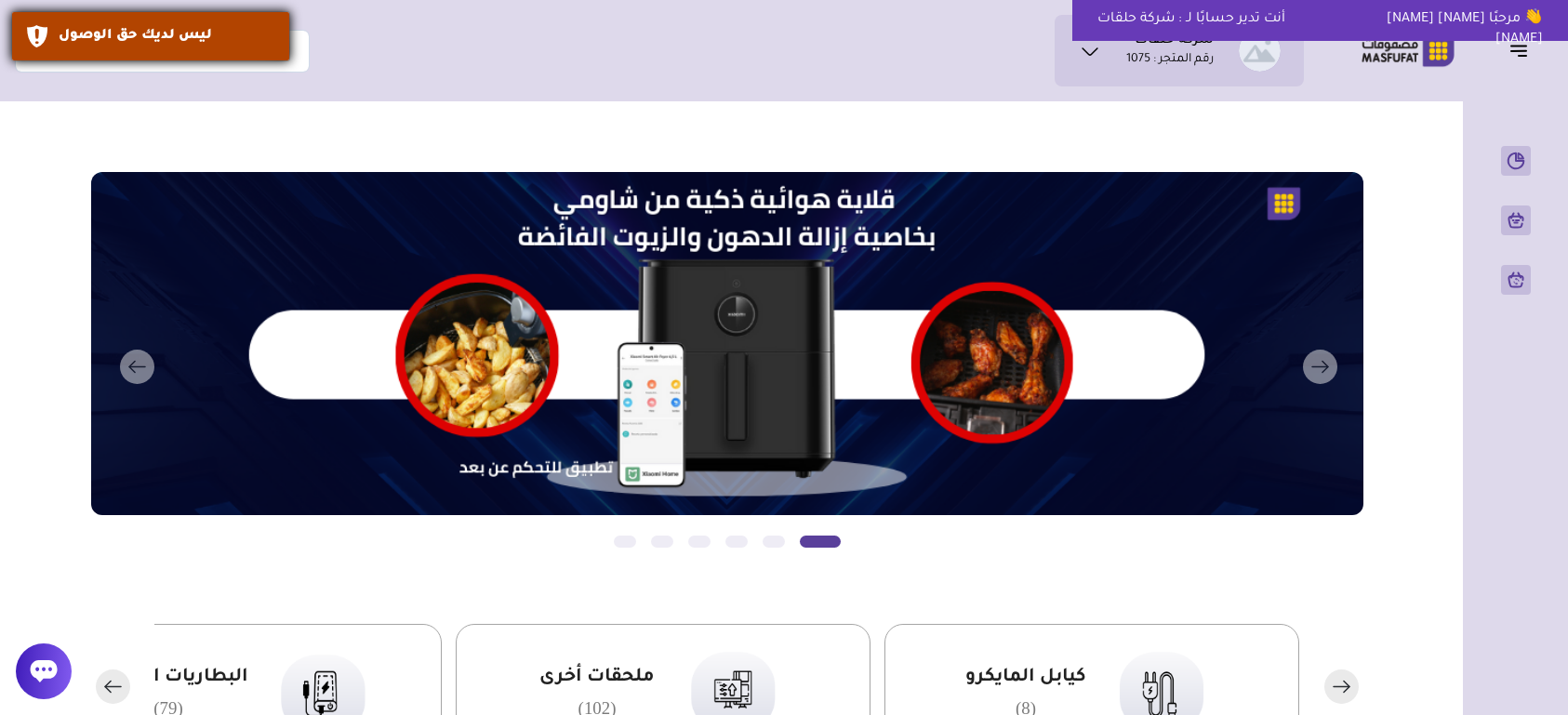 scroll, scrollTop: 0, scrollLeft: 0, axis: both 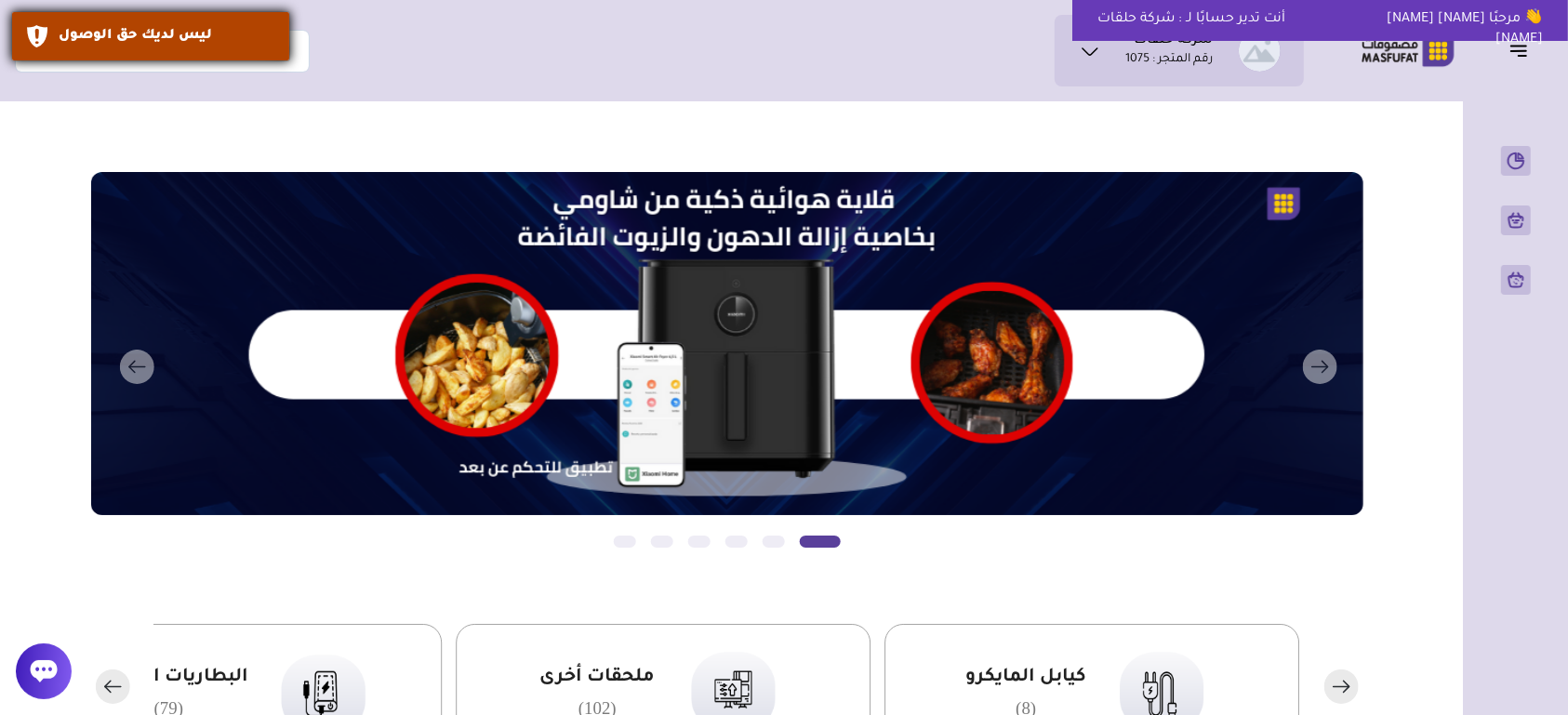 click on "ليس لديك حق الوصول" at bounding box center (151, 36) 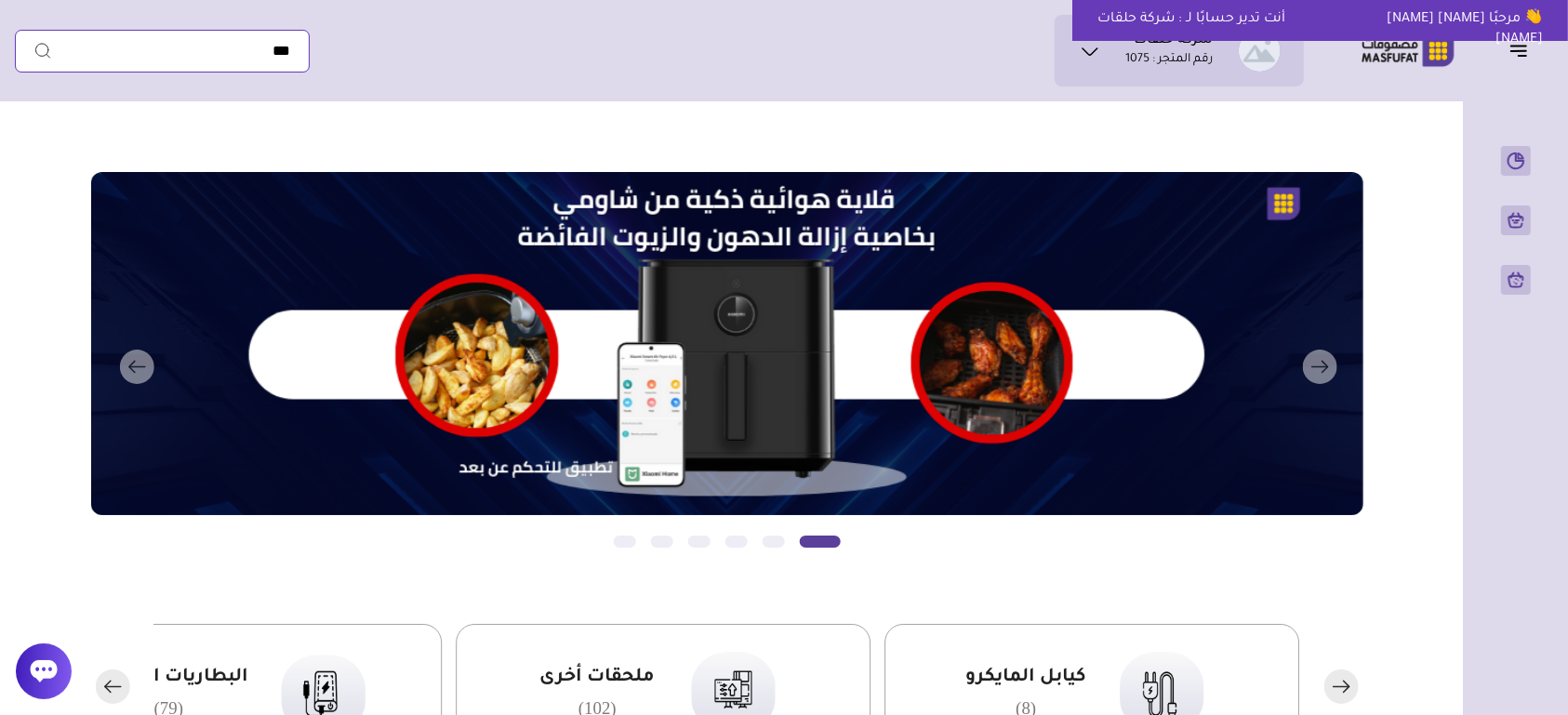 click at bounding box center [162, 51] 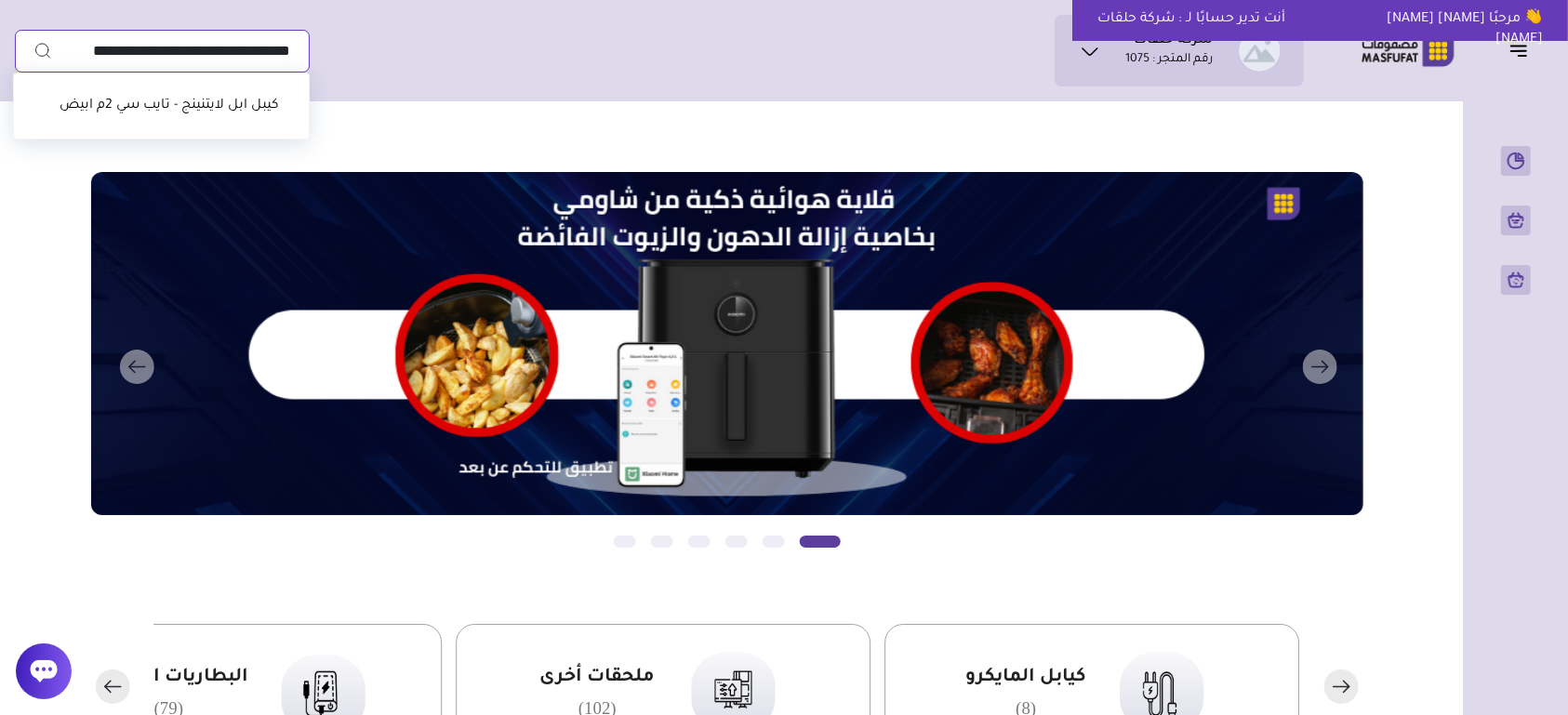 type on "**********" 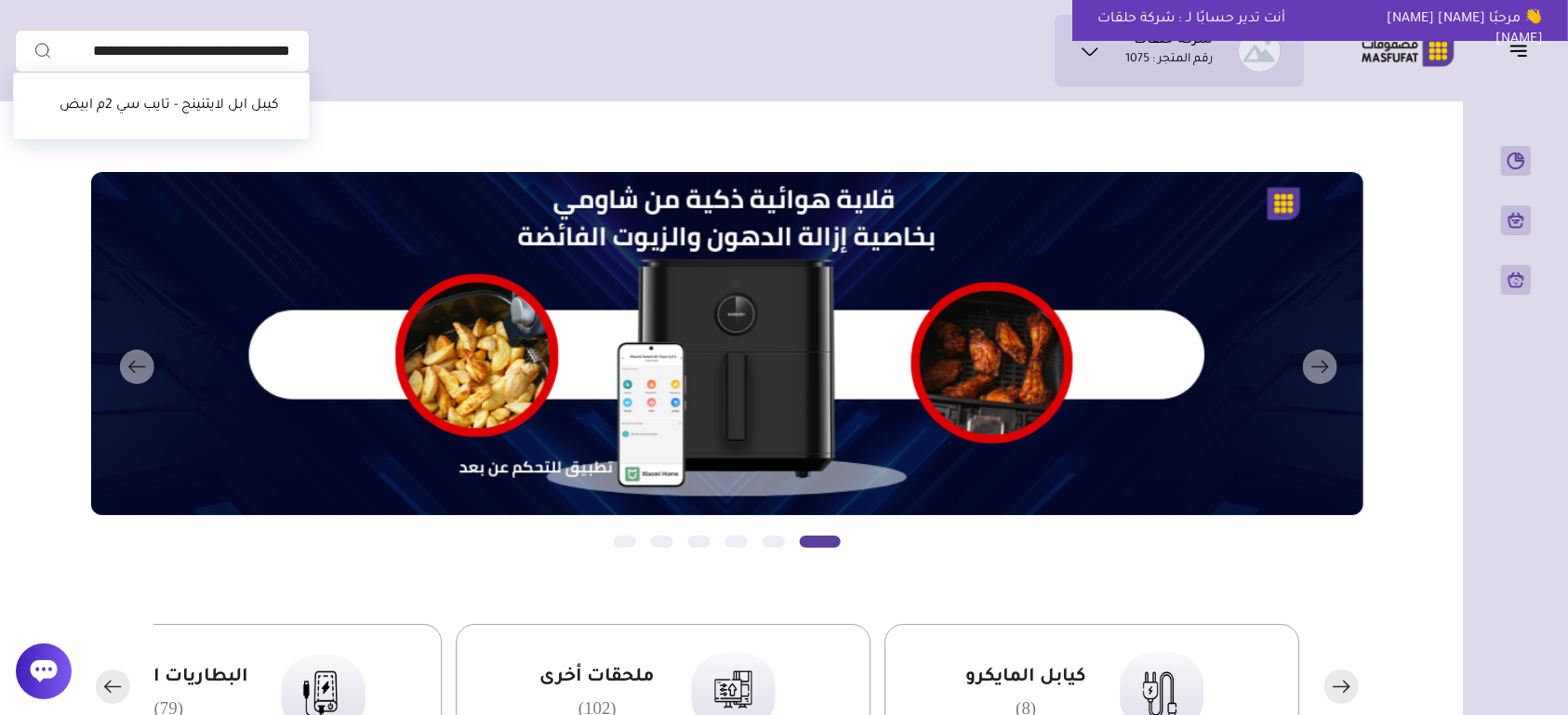 click on "كيبل ابل لايتنينج - تايب سي 2م ابيض" at bounding box center [169, 106] 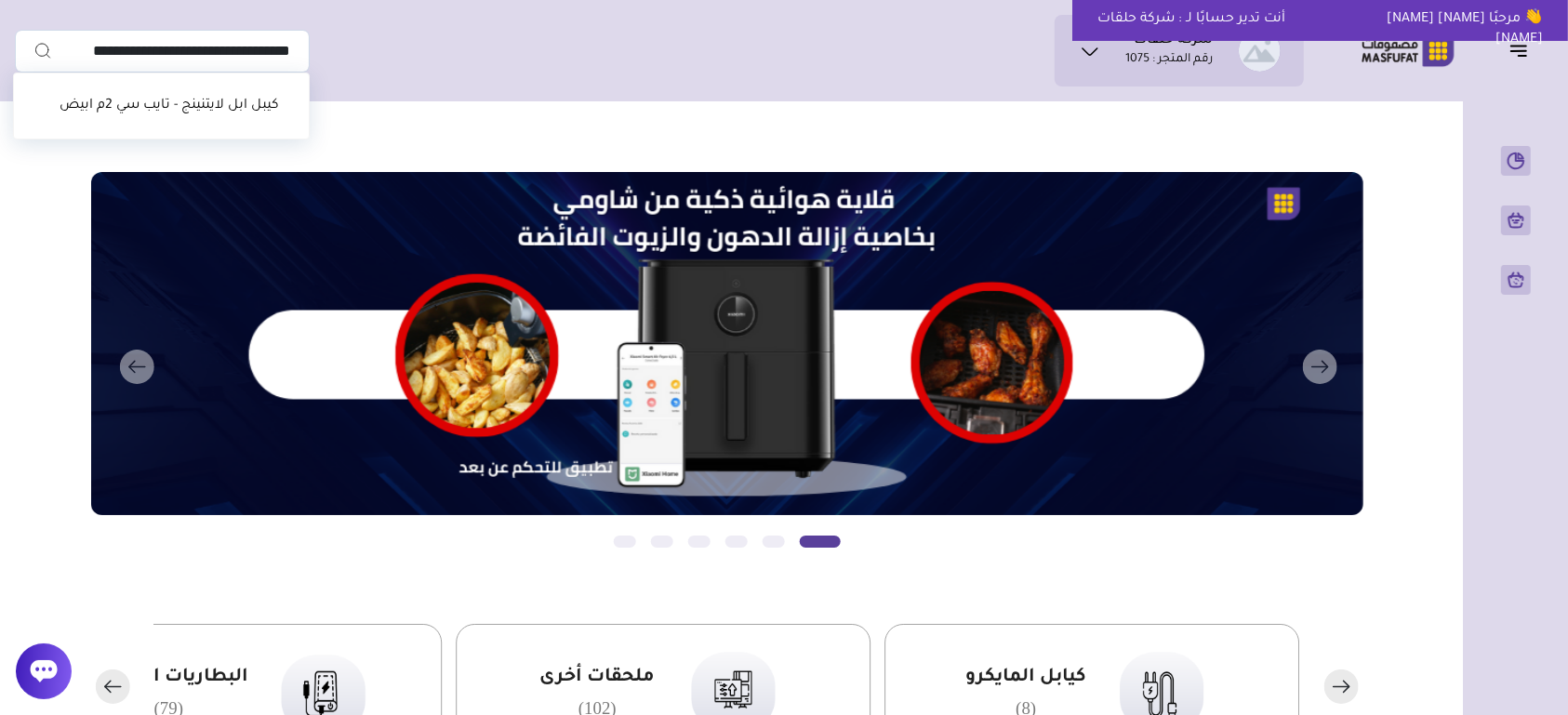 click on "كيبل ابل لايتنينج - تايب سي 2م ابيض" at bounding box center [169, 106] 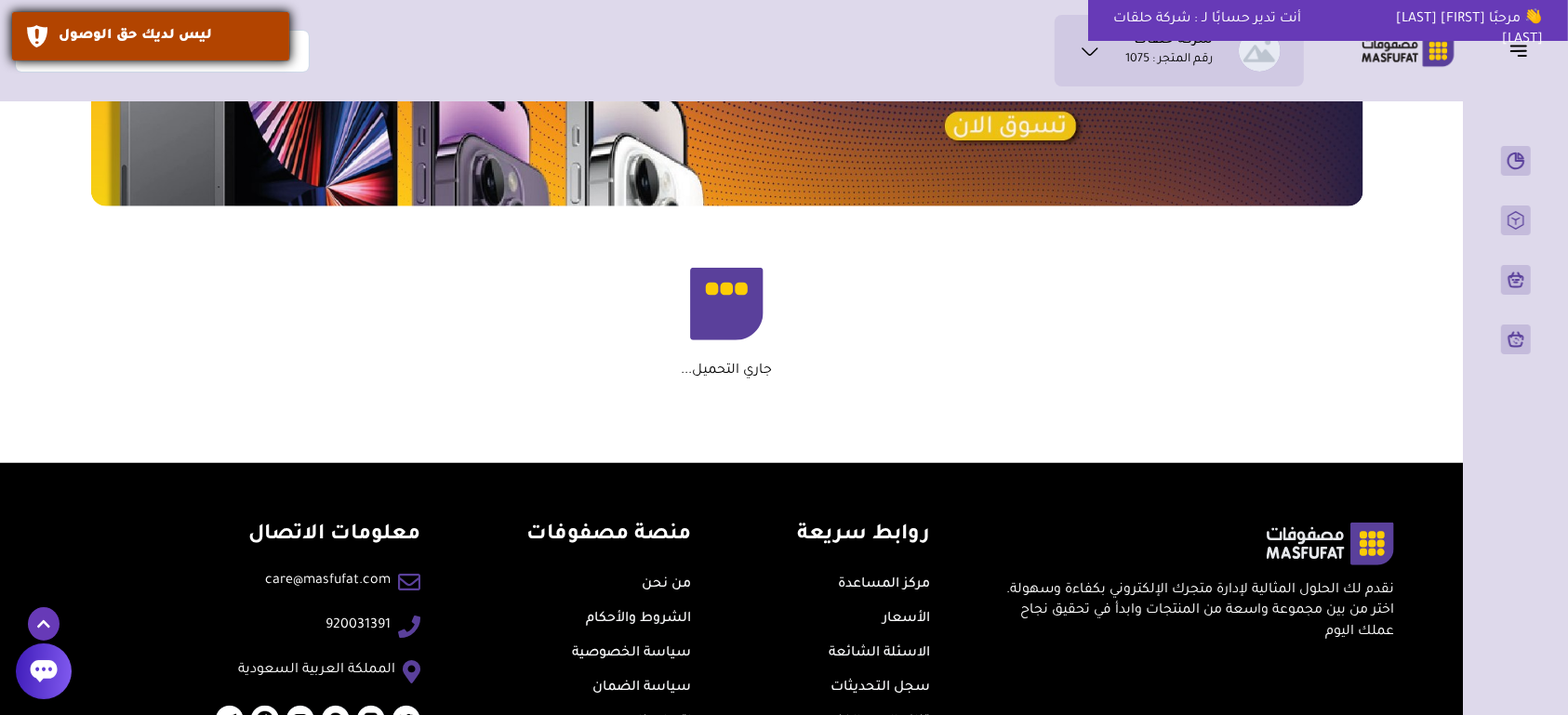 scroll, scrollTop: 898, scrollLeft: 0, axis: vertical 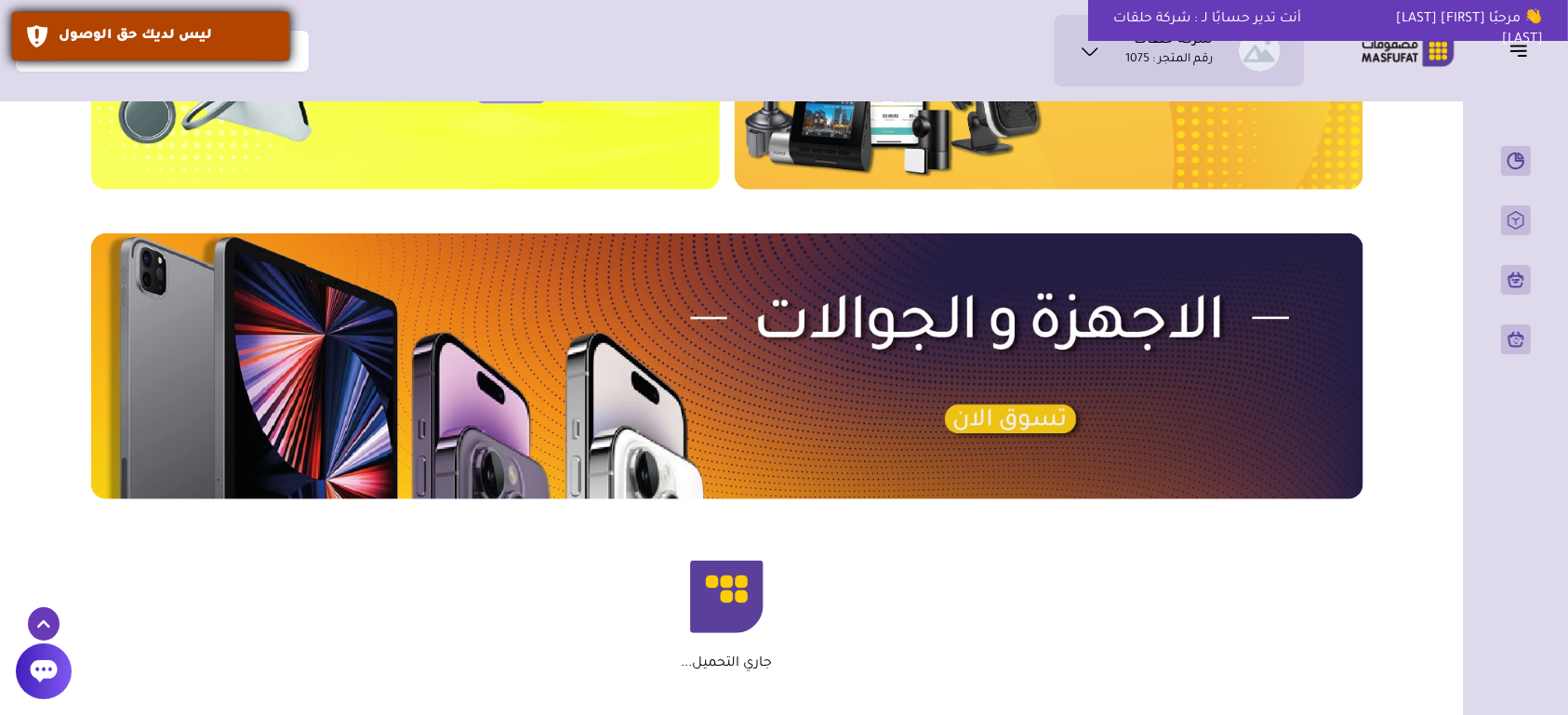 click on "ليس لديك حق الوصول" at bounding box center (151, 36) 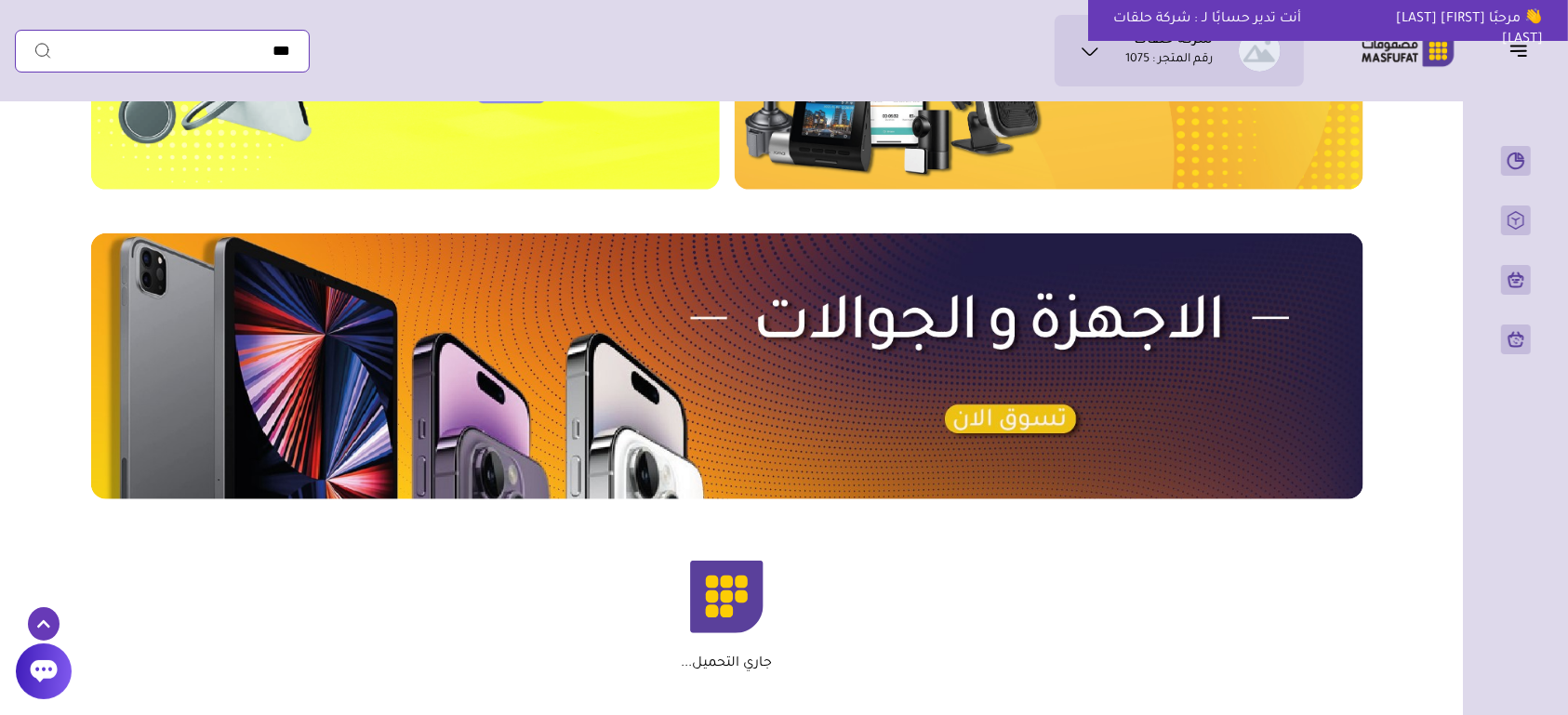 click at bounding box center (162, 51) 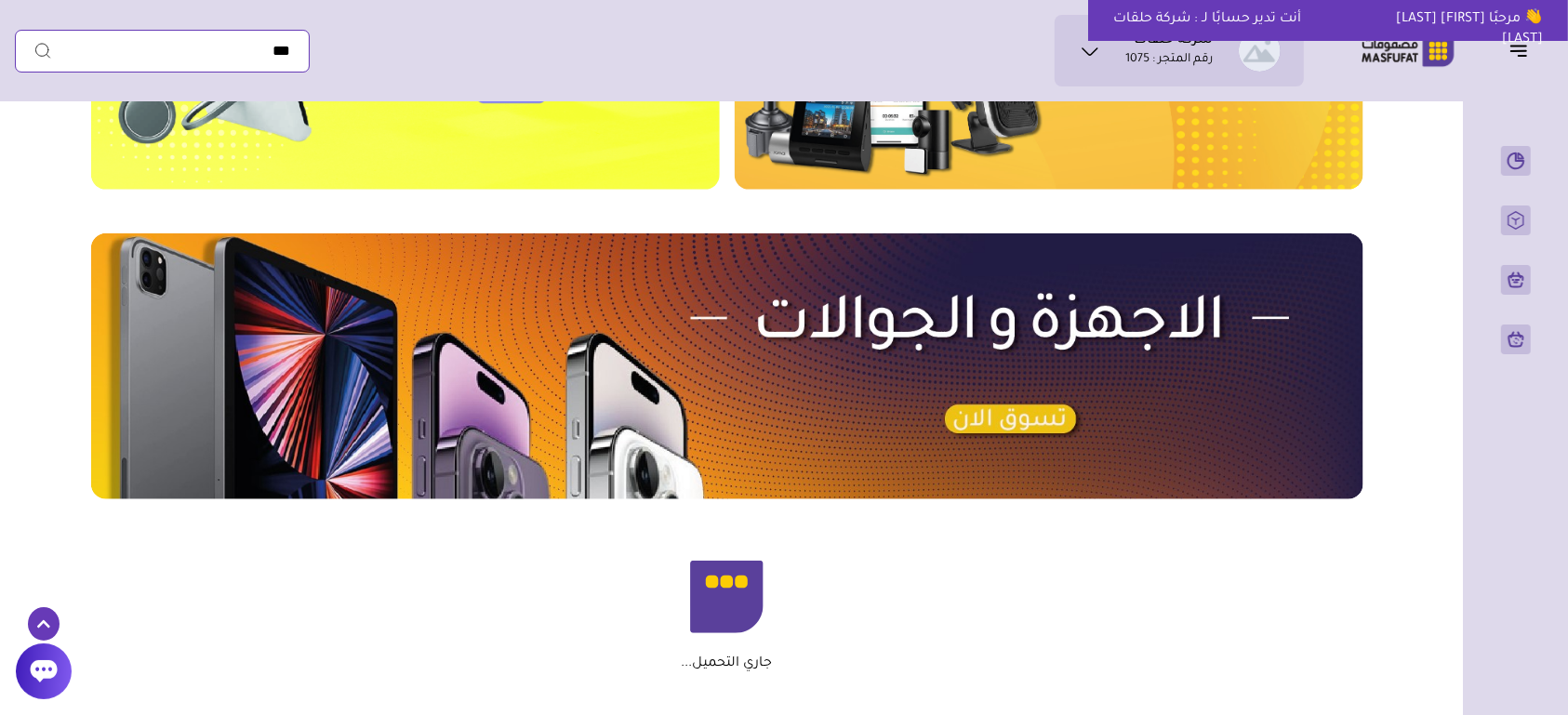 paste on "**********" 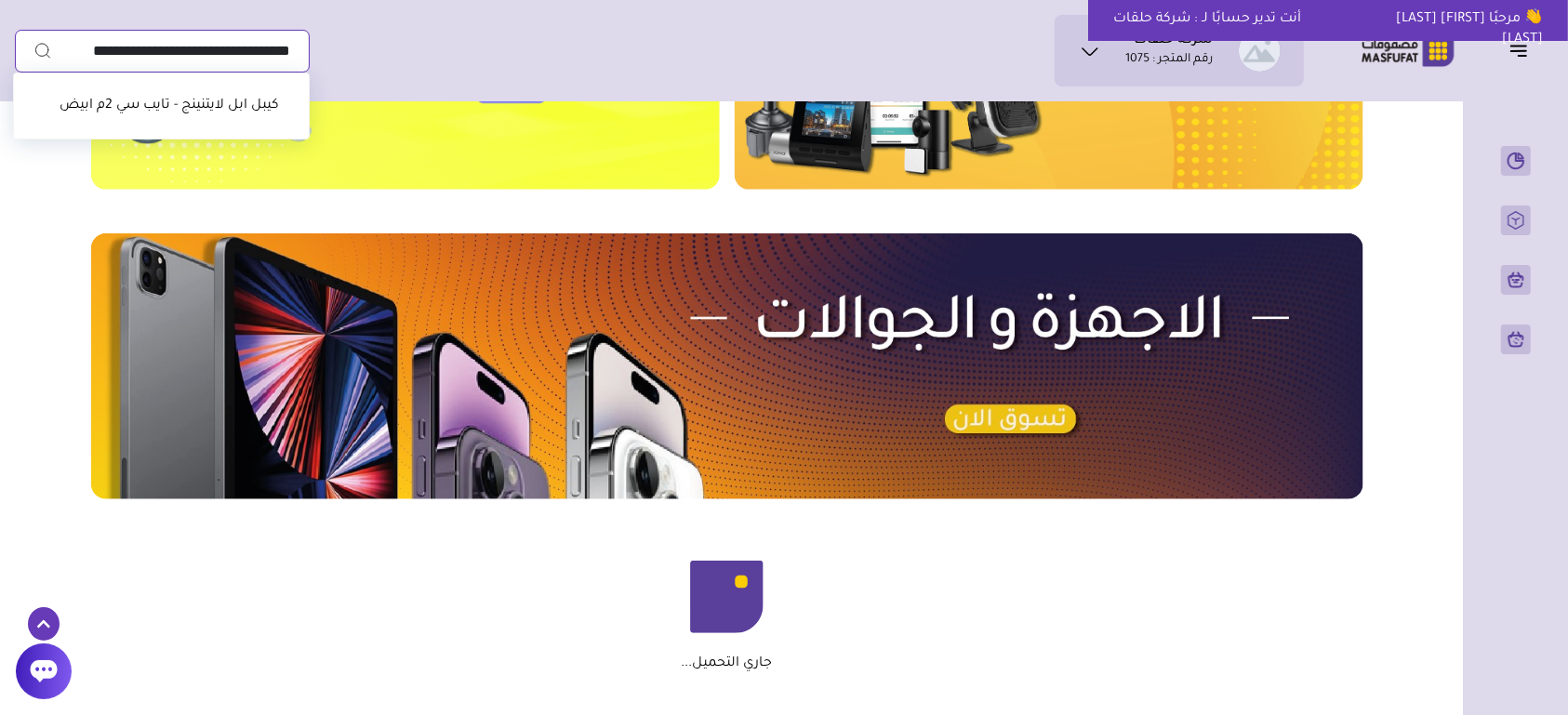 type on "**********" 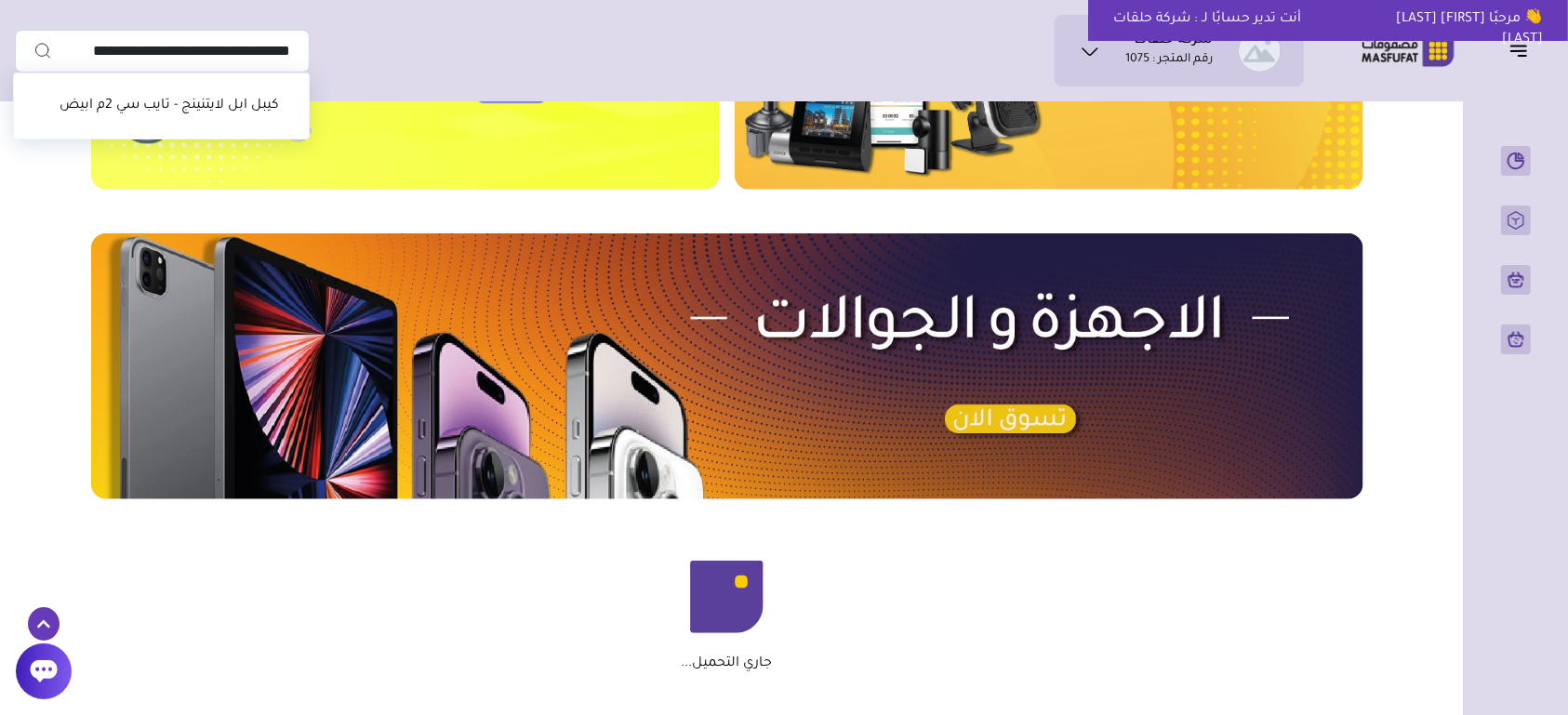 click on "كيبل ابل لايتنينج - تايب سي 2م ابيض" at bounding box center (169, 106) 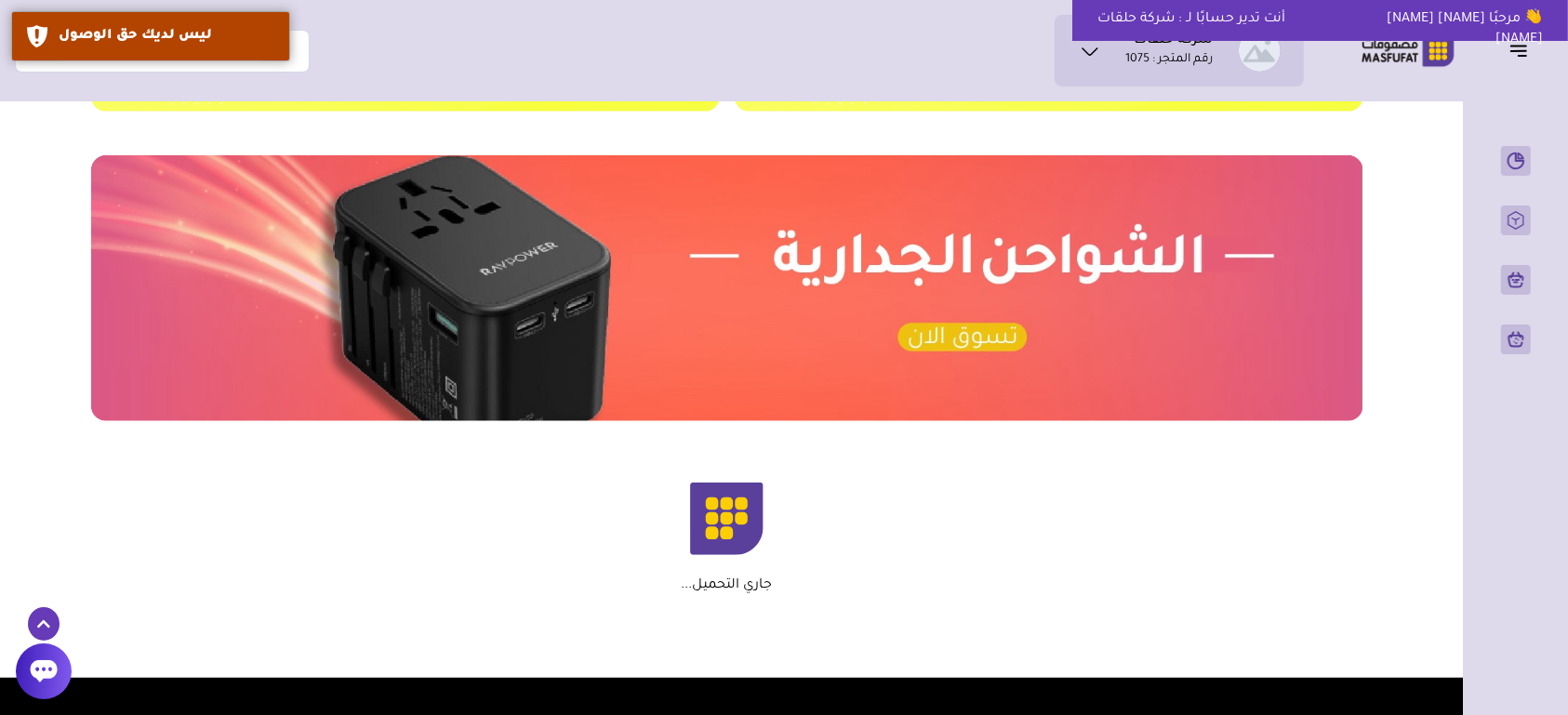 scroll, scrollTop: 1172, scrollLeft: 0, axis: vertical 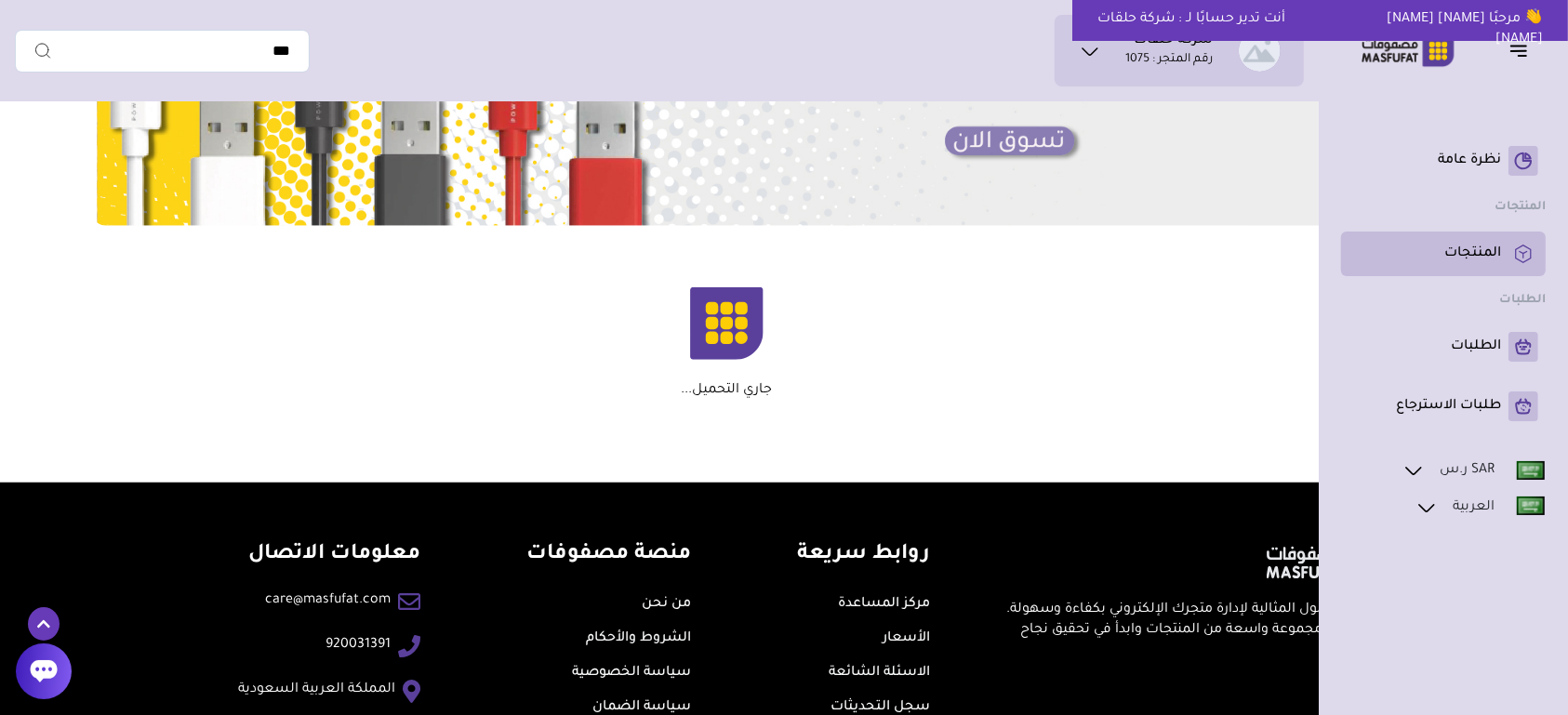 click 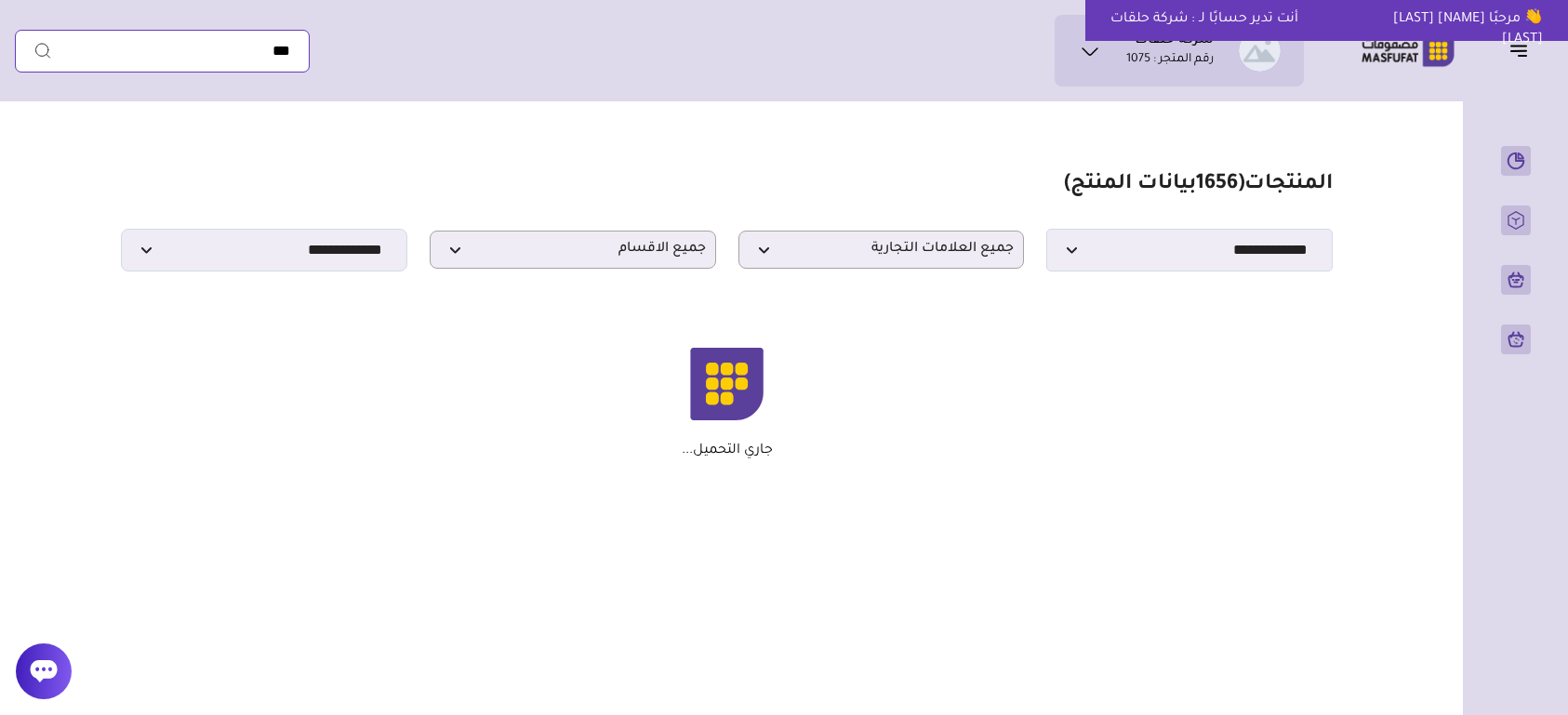 click at bounding box center [162, 51] 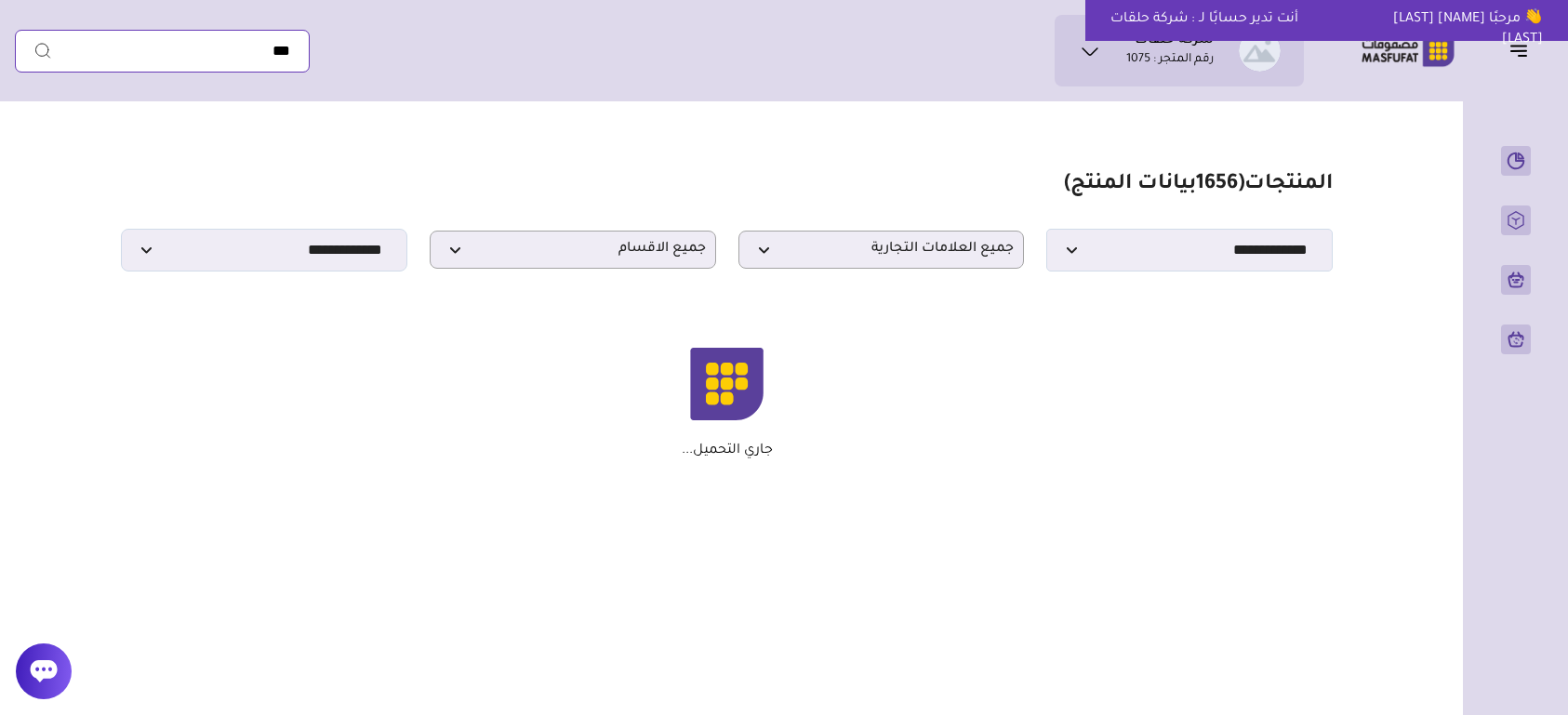 scroll, scrollTop: 0, scrollLeft: 0, axis: both 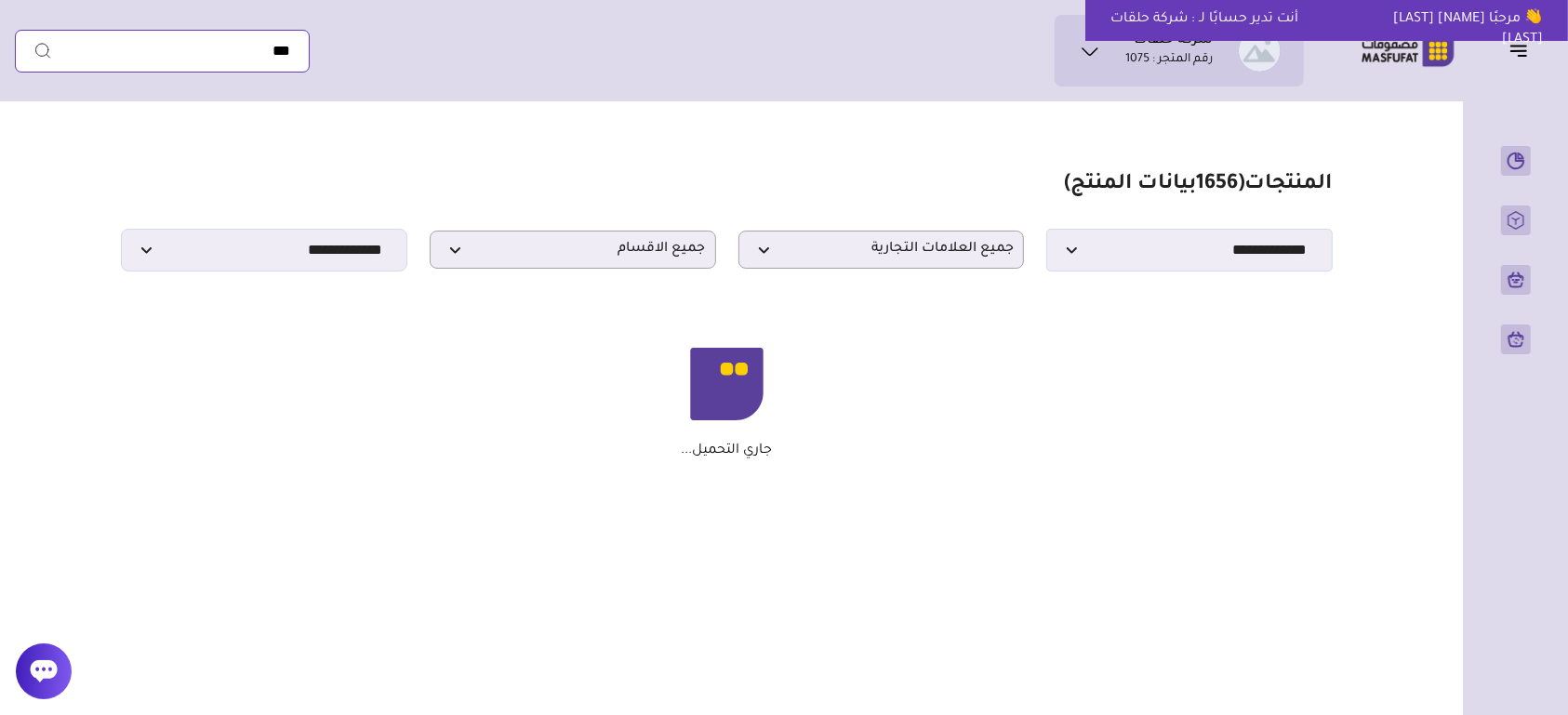 paste on "**********" 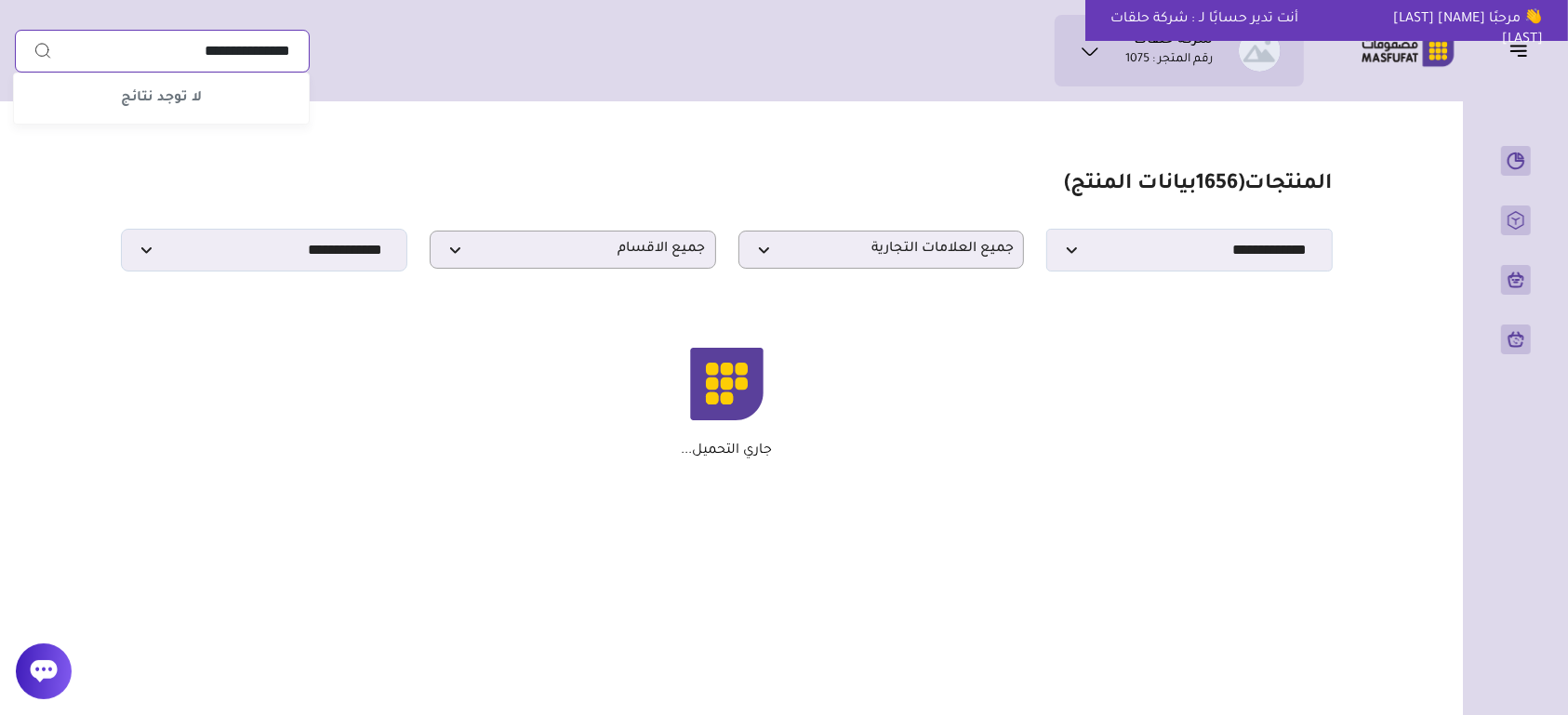 click on "**********" at bounding box center [162, 51] 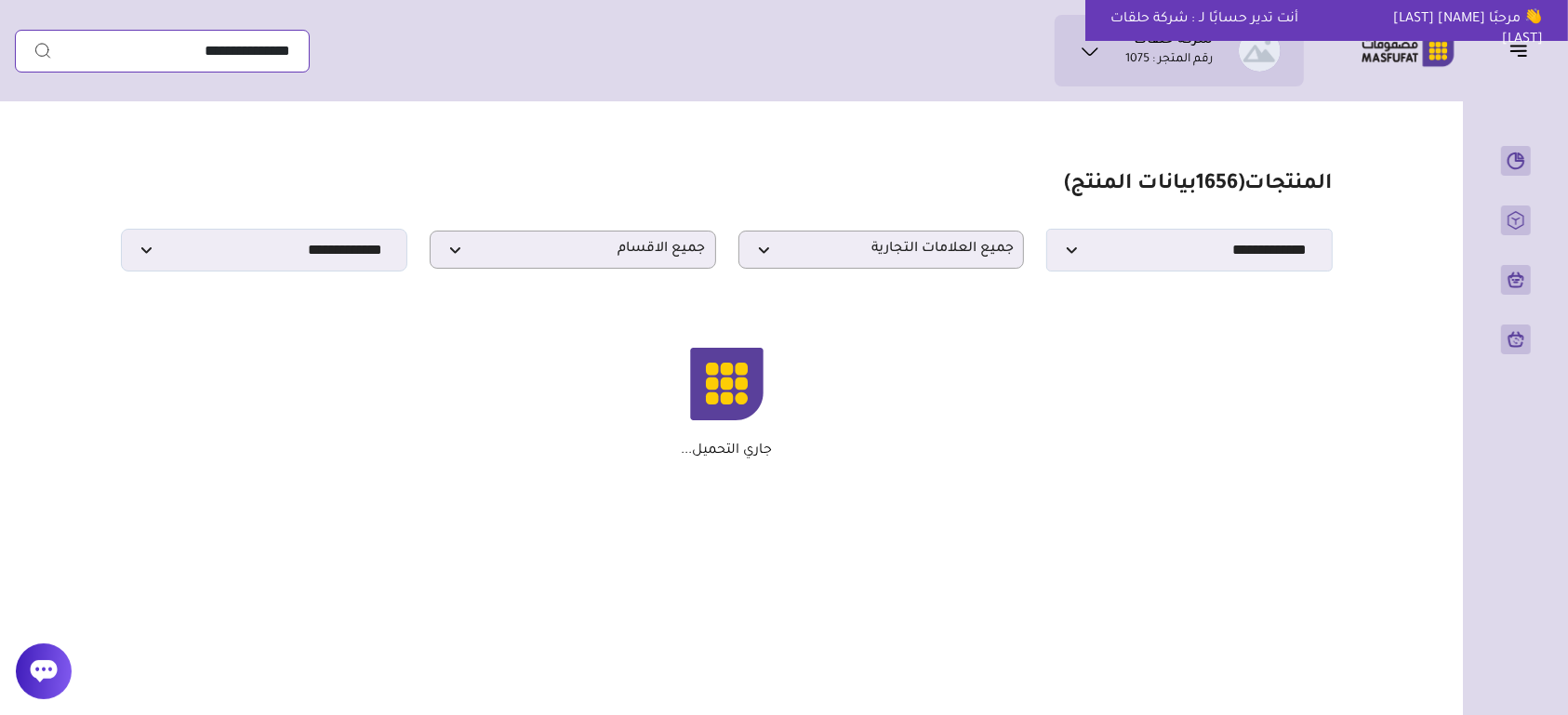 click on "**********" at bounding box center (162, 51) 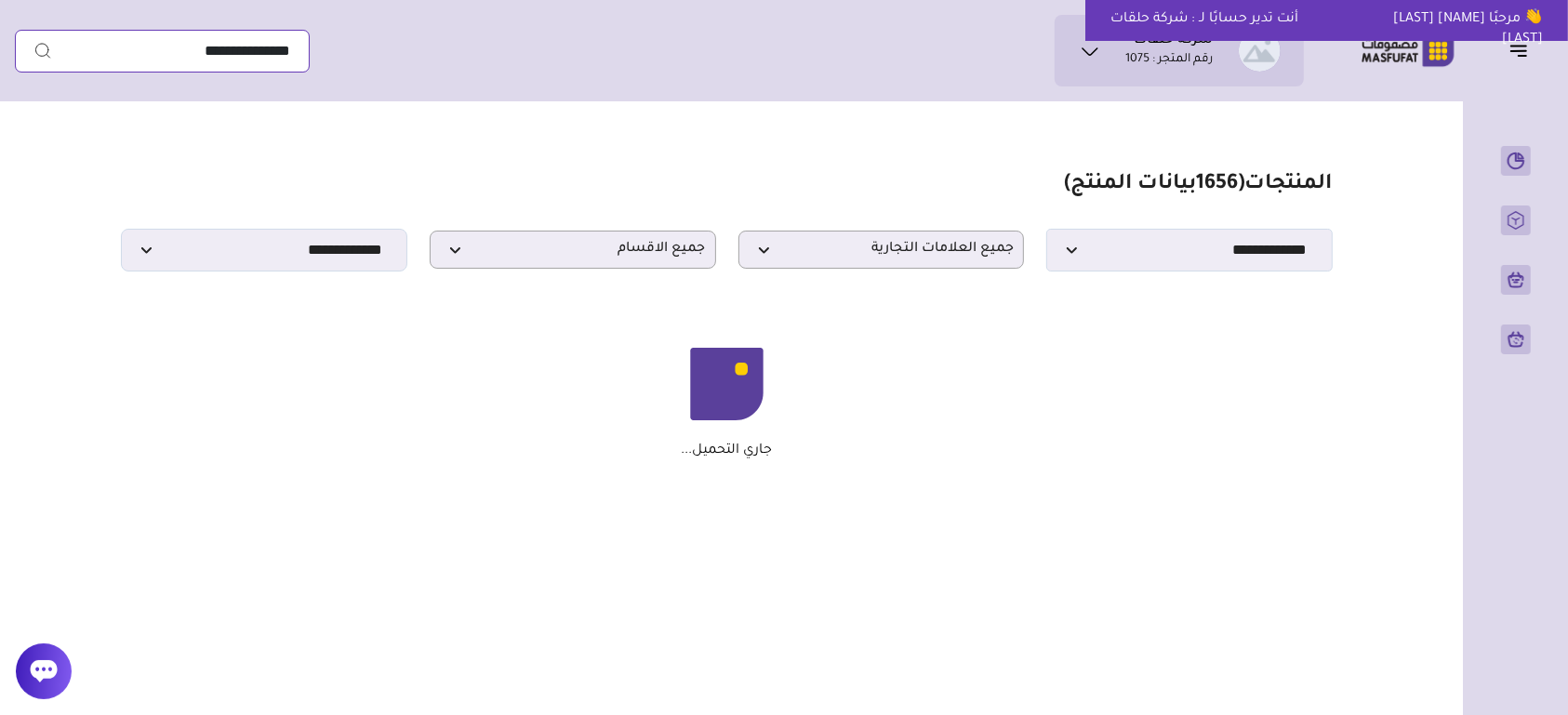 click on "**********" at bounding box center (162, 51) 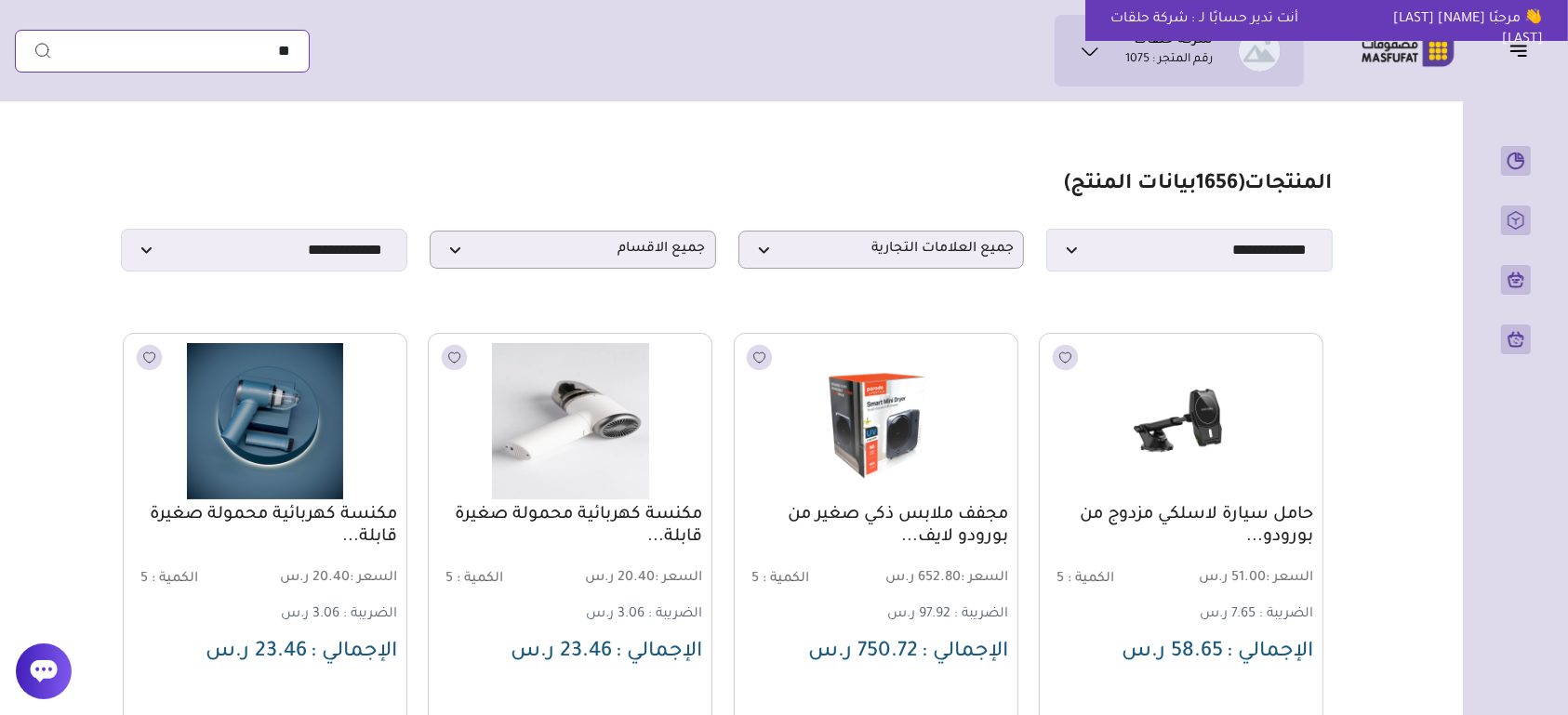type on "*" 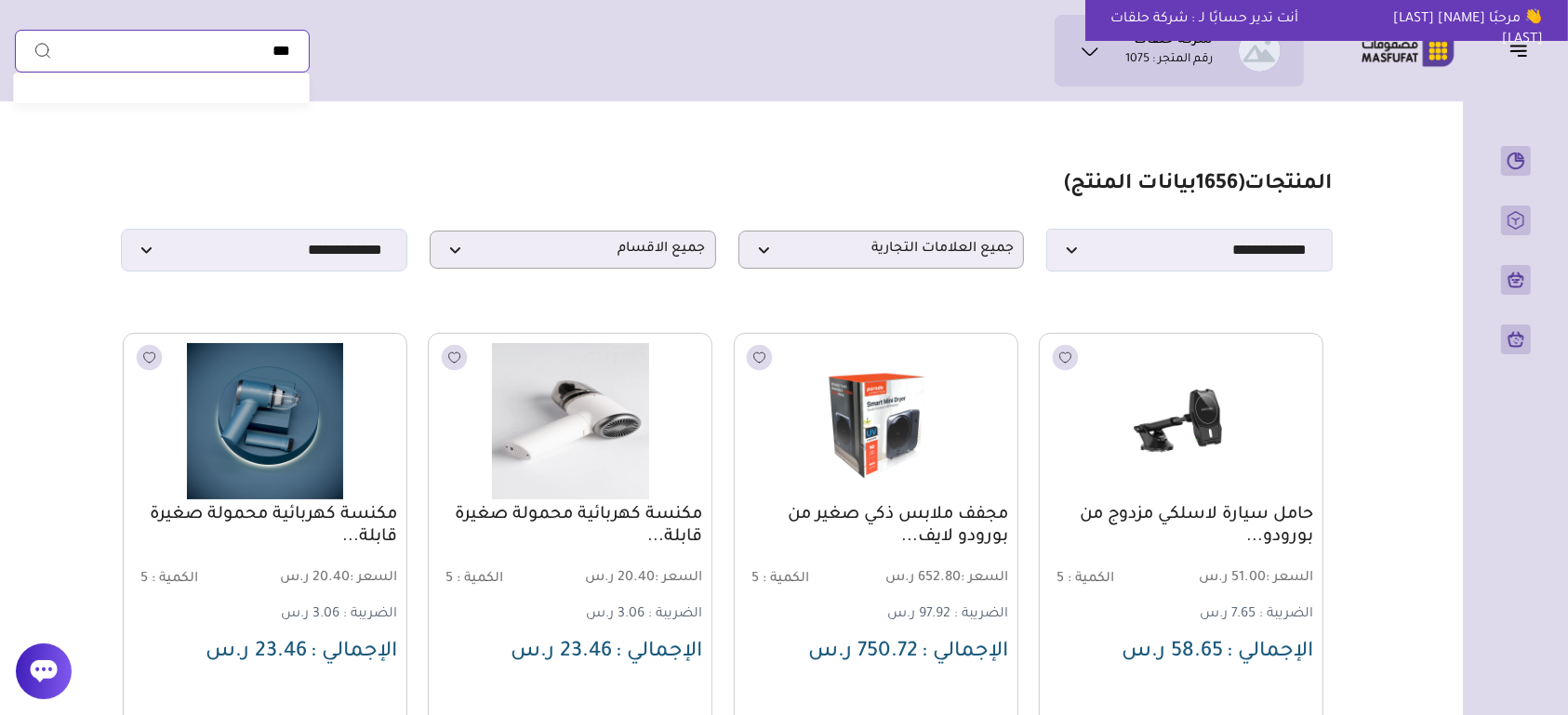 paste on "**********" 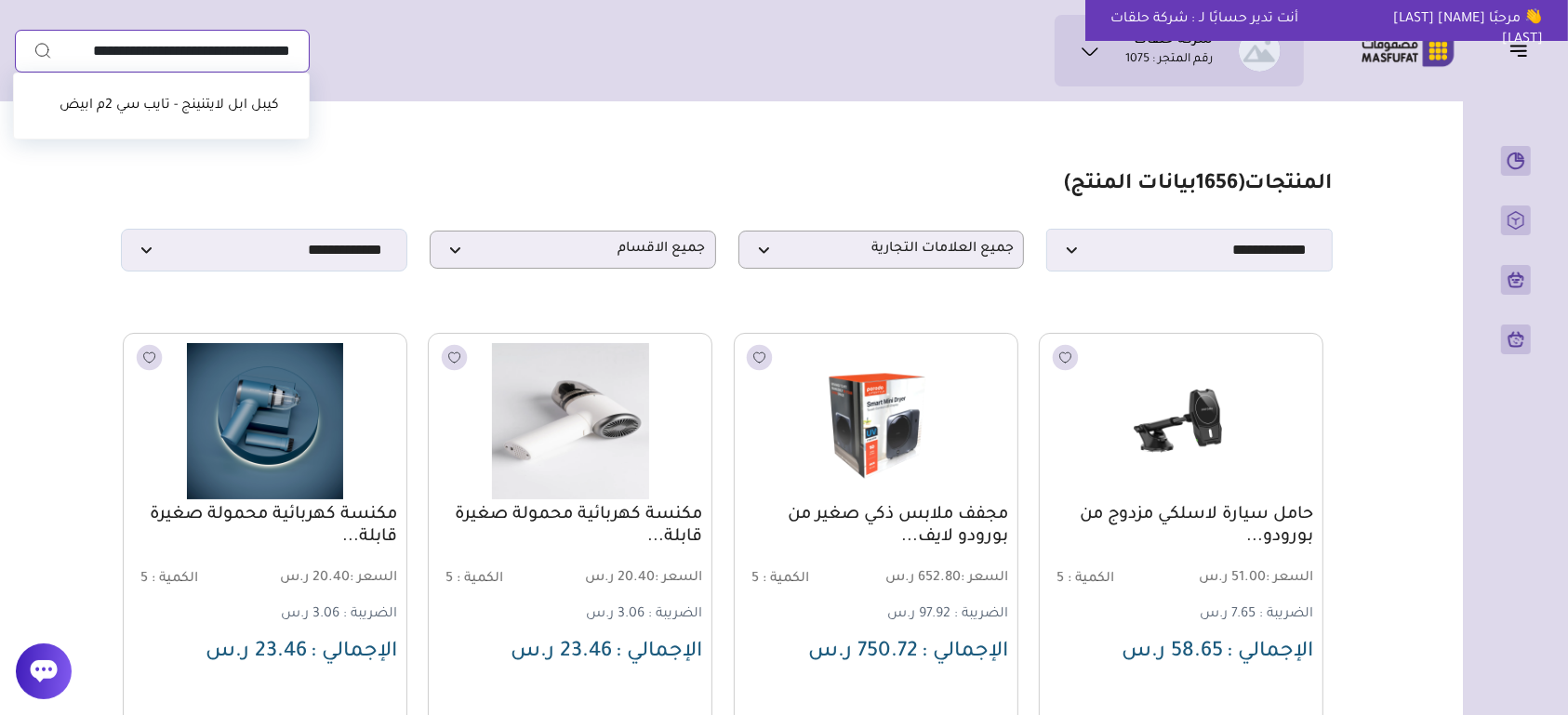 type on "**********" 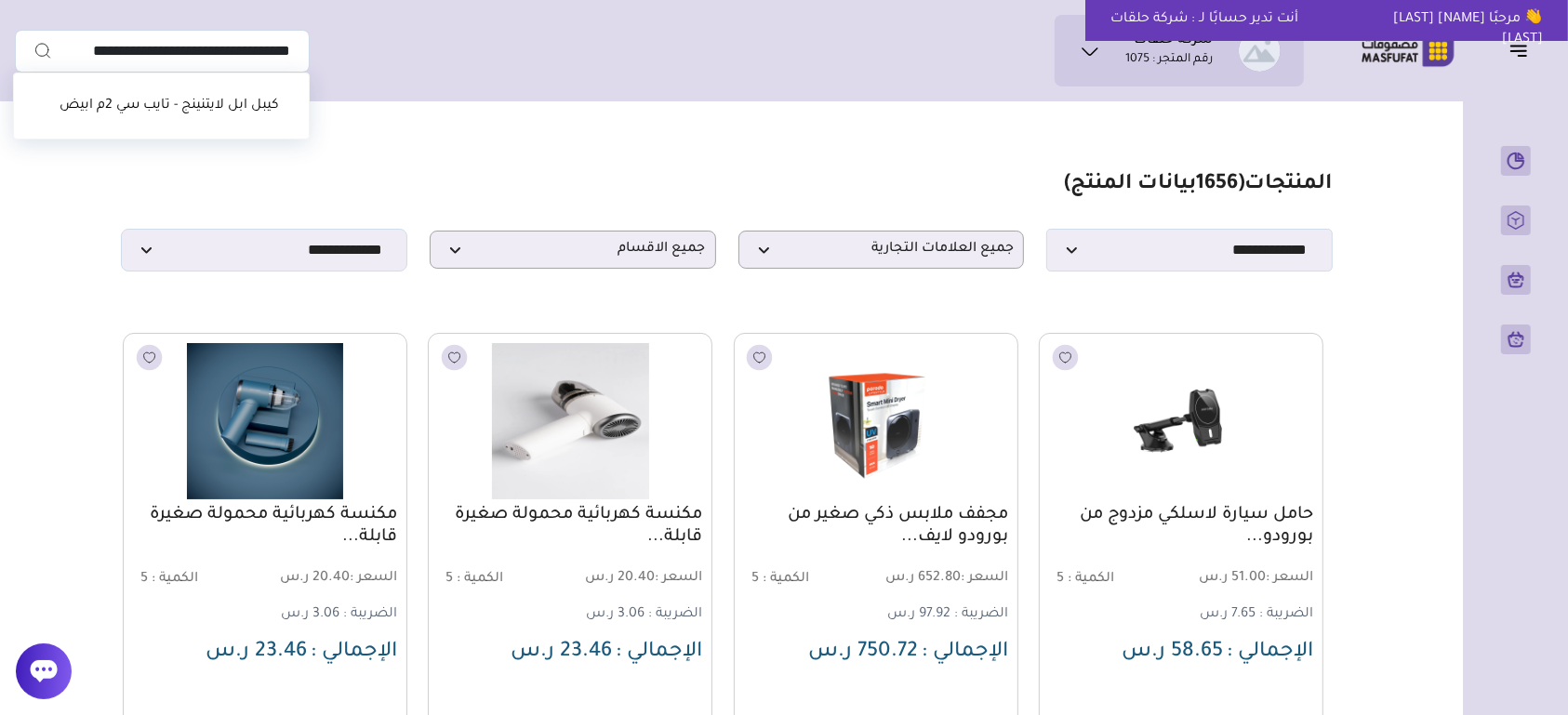 click on "كيبل ابل لايتنينج - تايب سي 2م ابيض" at bounding box center (169, 106) 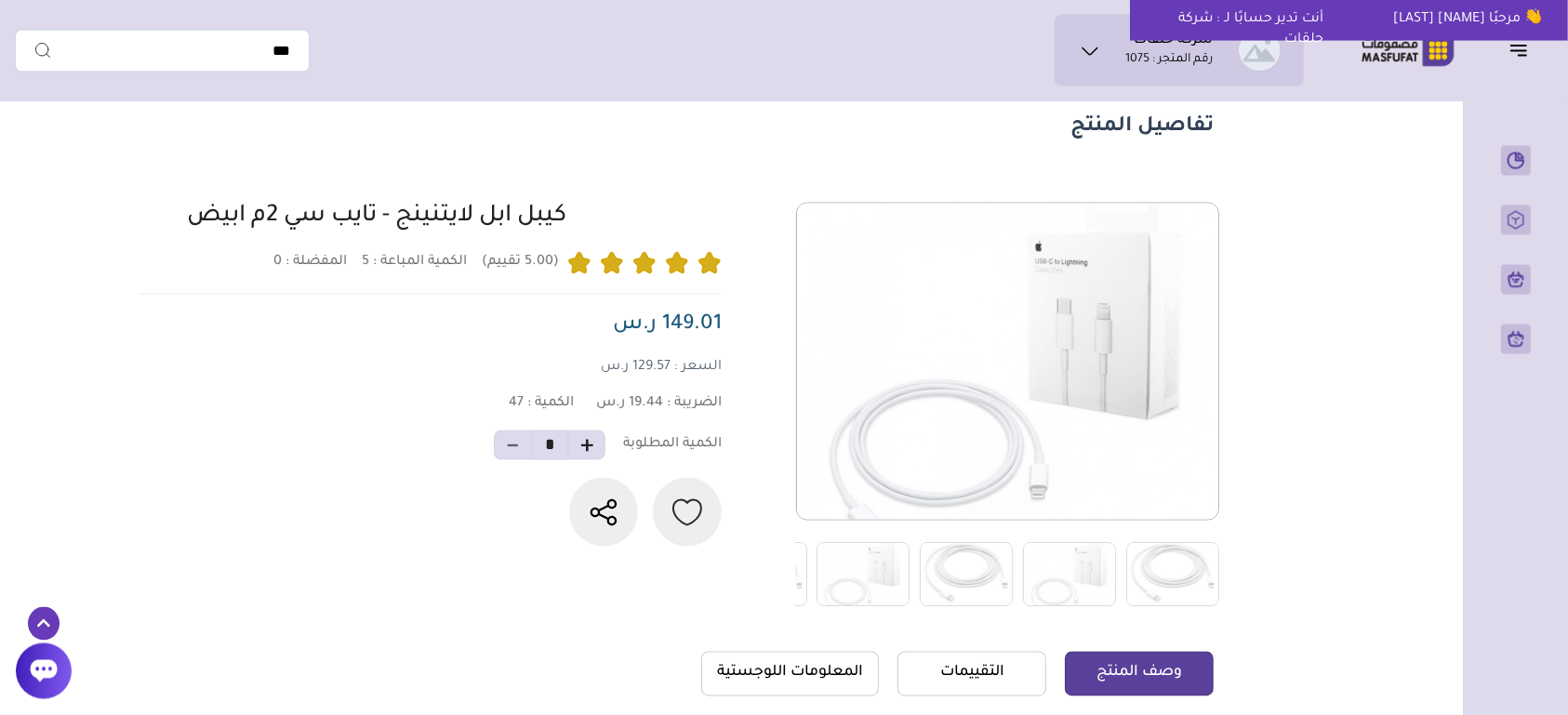 scroll, scrollTop: 98, scrollLeft: 0, axis: vertical 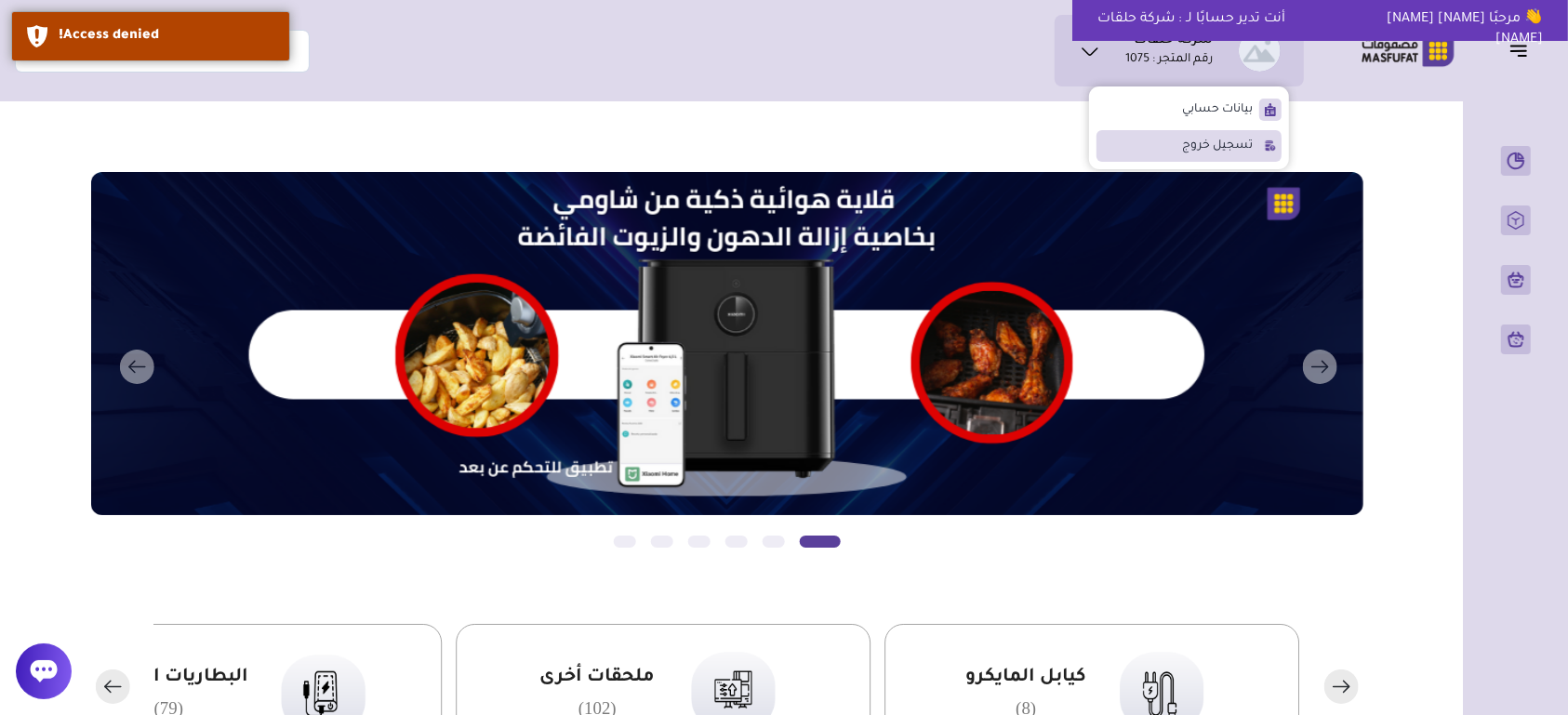 click on "تسجيل خروج" at bounding box center [1189, 146] 